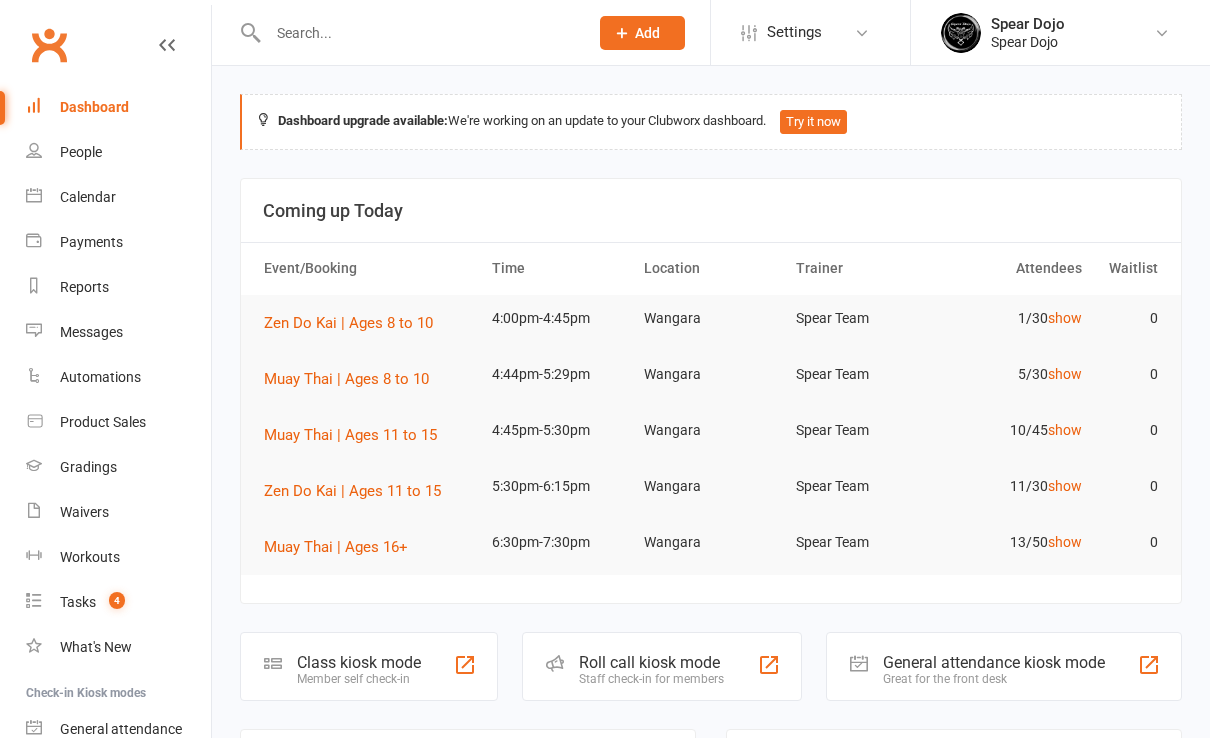 scroll, scrollTop: 266, scrollLeft: 0, axis: vertical 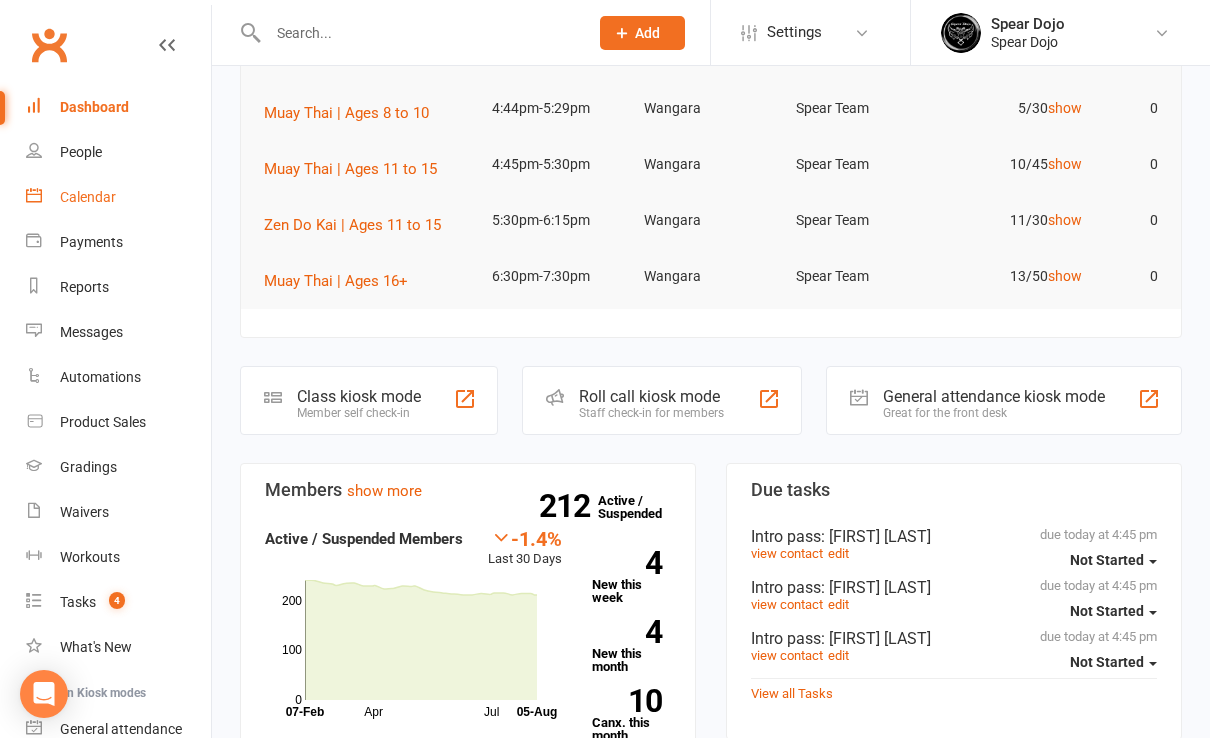 click on "Calendar" at bounding box center [88, 197] 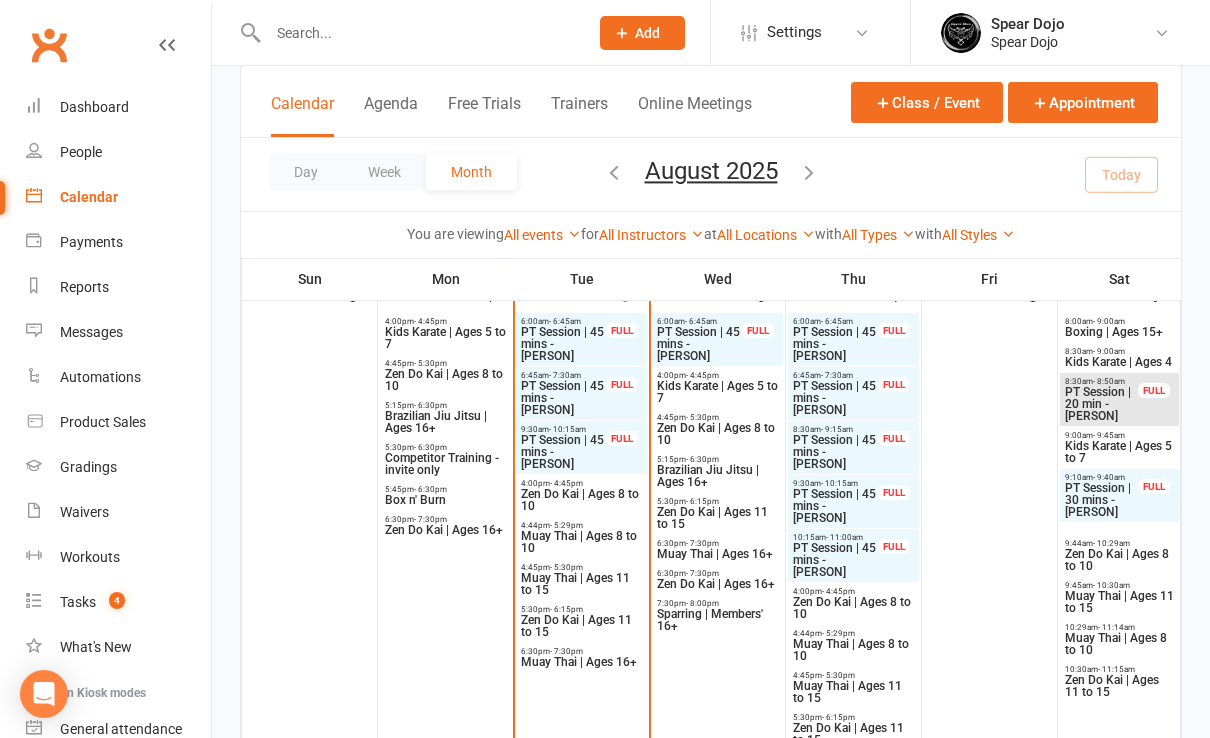 scroll, scrollTop: 666, scrollLeft: 0, axis: vertical 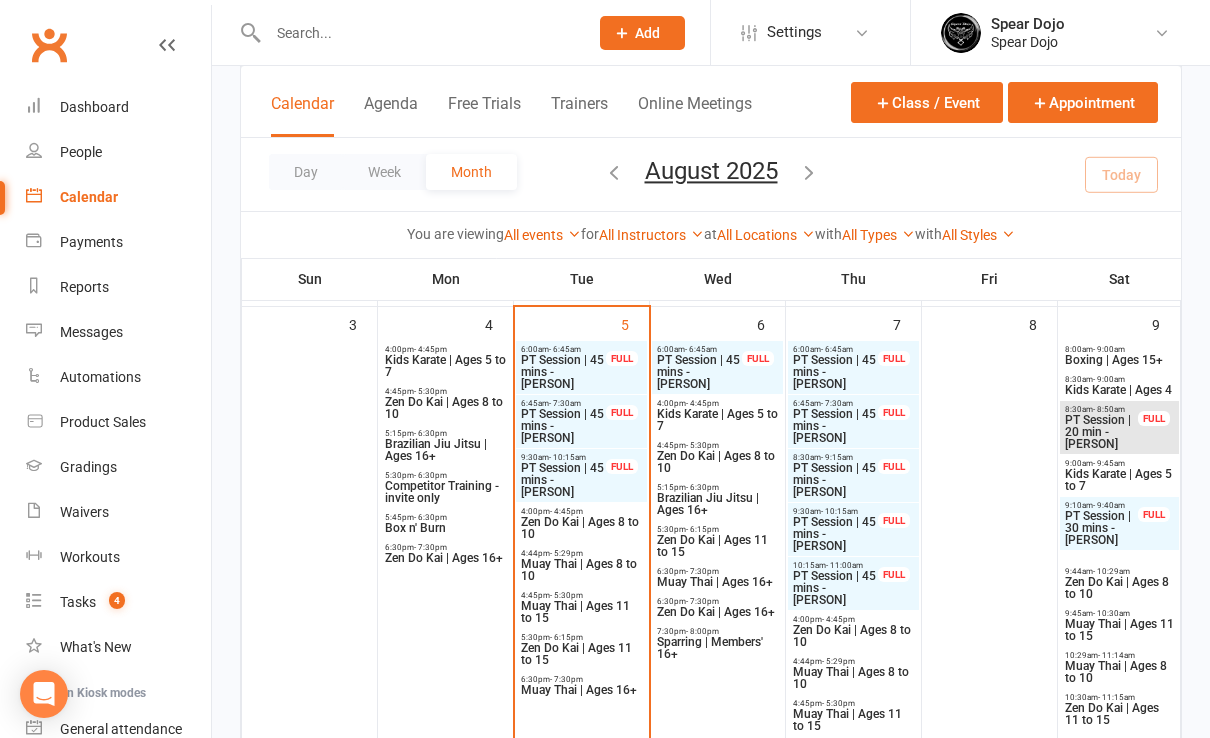 click on "PT Session | 45 mins - [PERSON]" at bounding box center (563, 372) 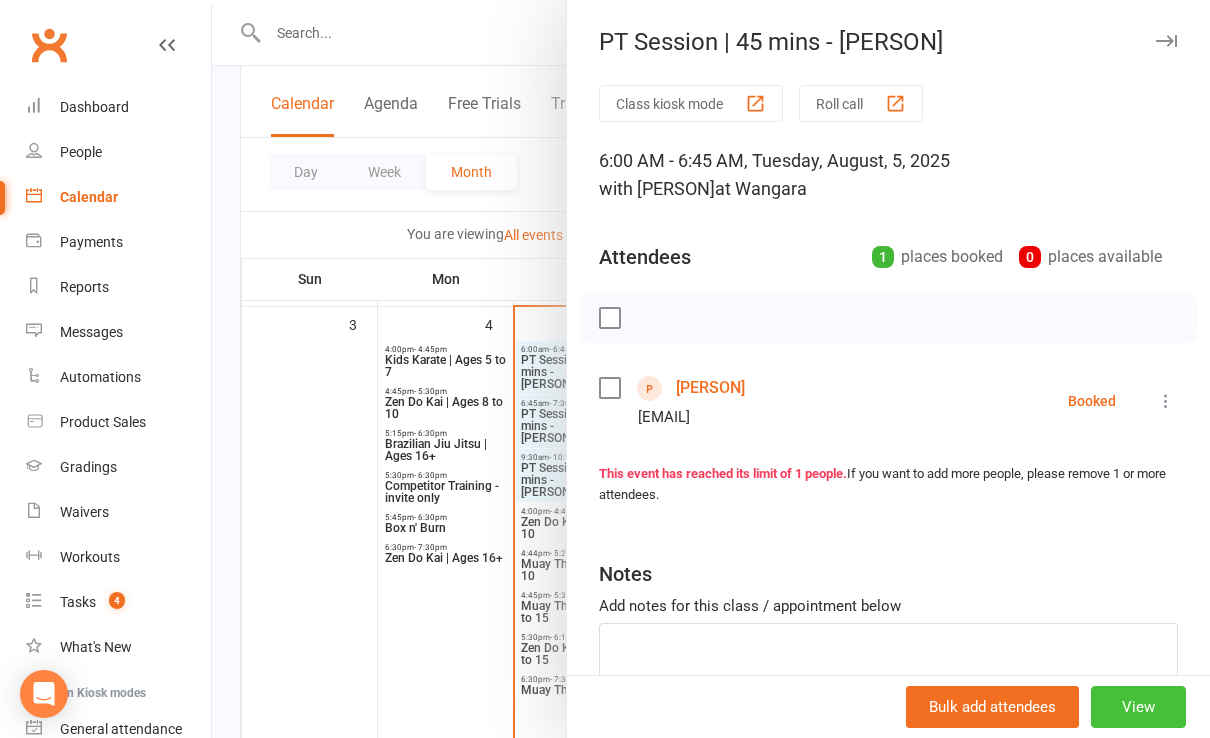 click on "View" at bounding box center [1138, 707] 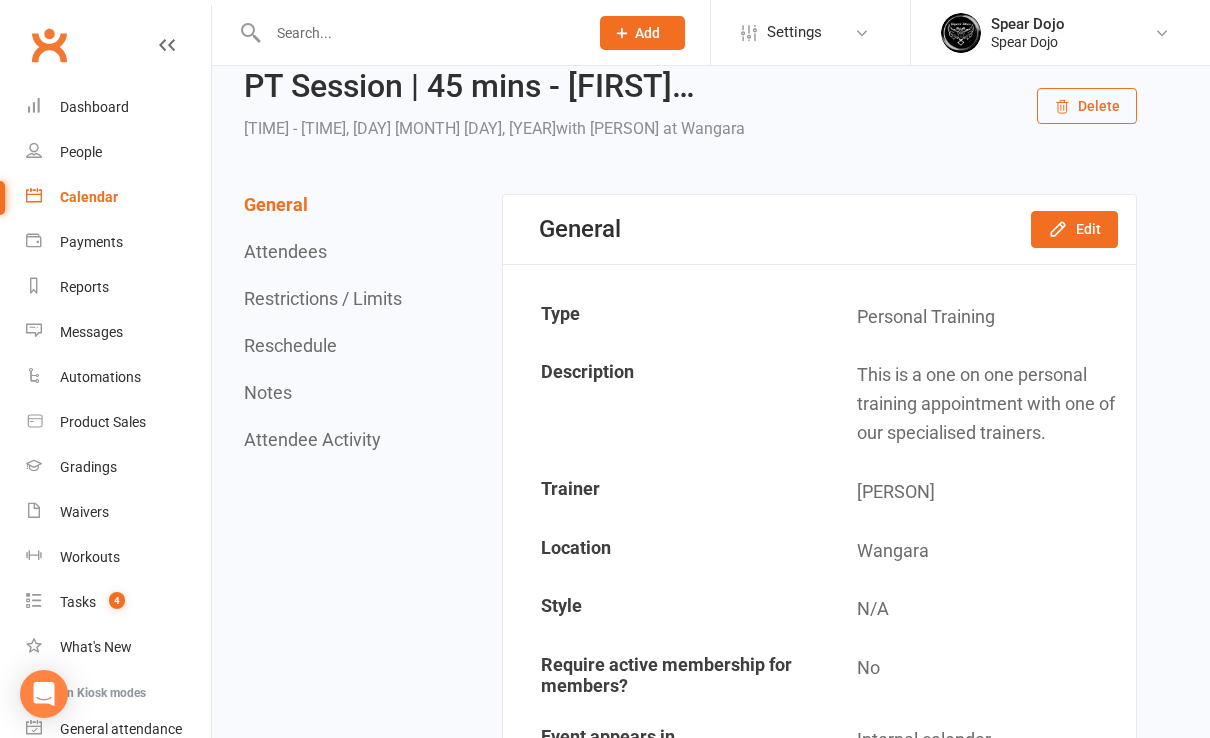 scroll, scrollTop: 0, scrollLeft: 0, axis: both 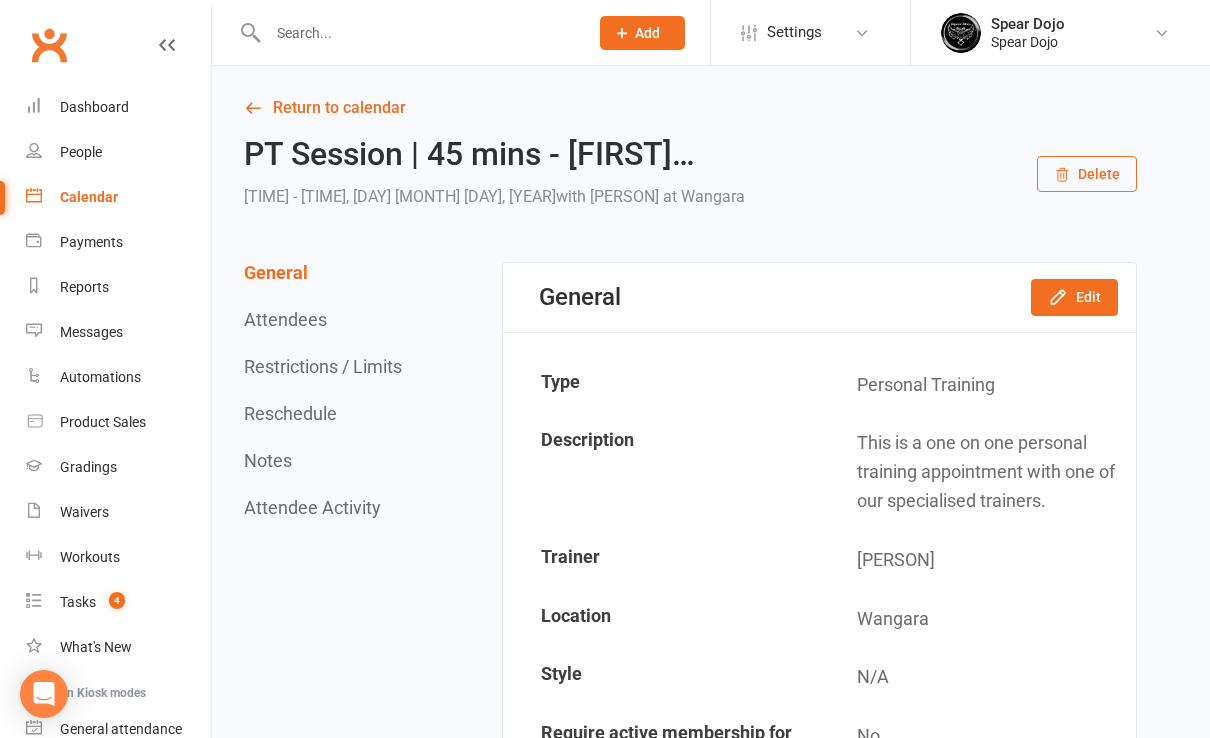 click 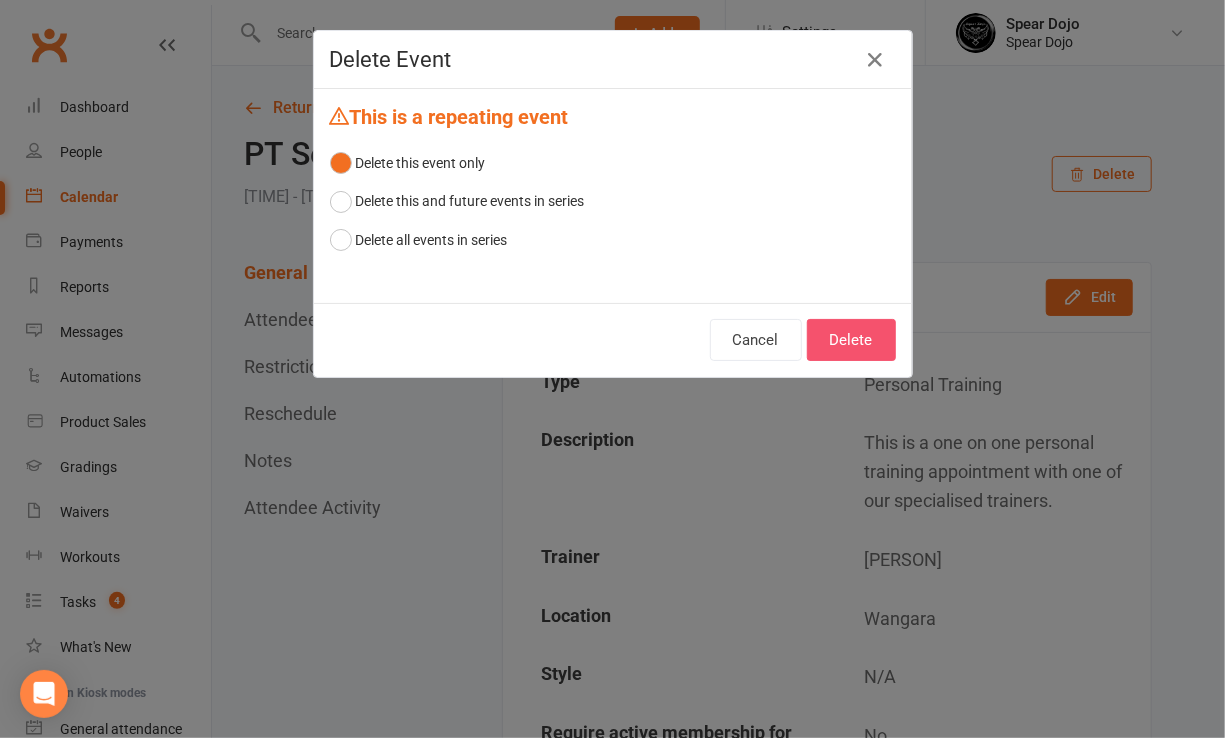 click on "Delete" at bounding box center (851, 340) 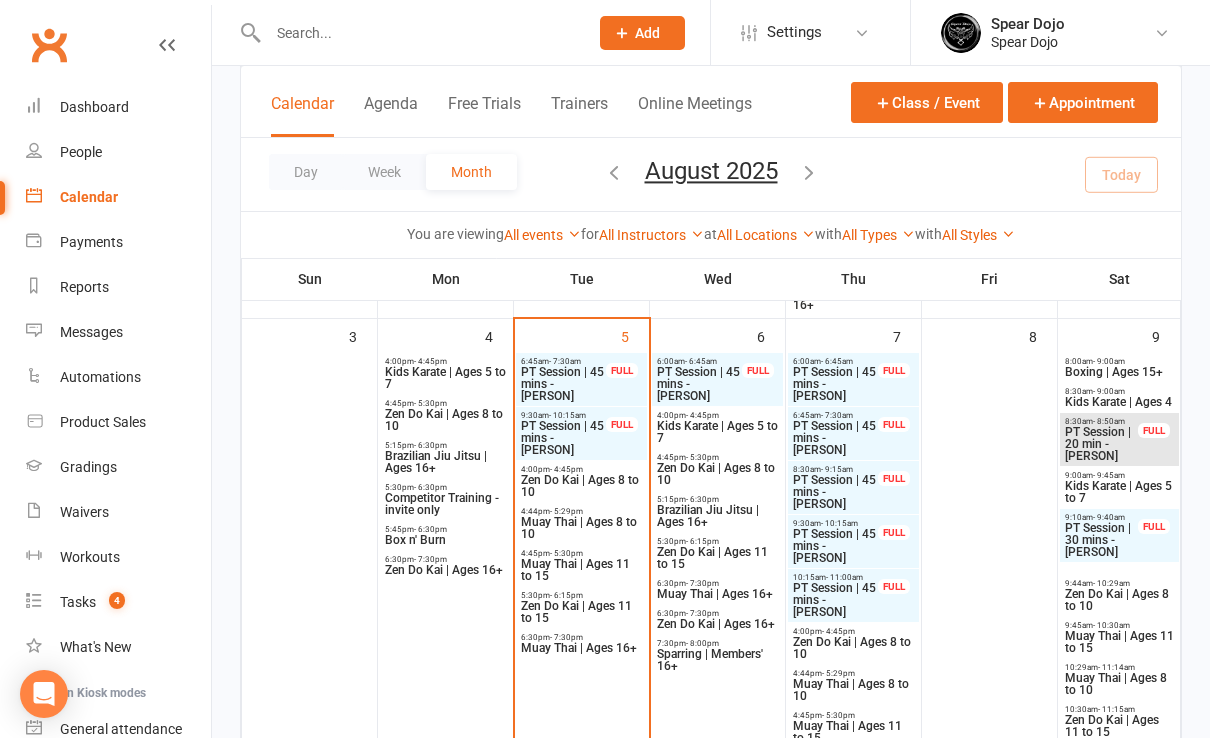 scroll, scrollTop: 666, scrollLeft: 0, axis: vertical 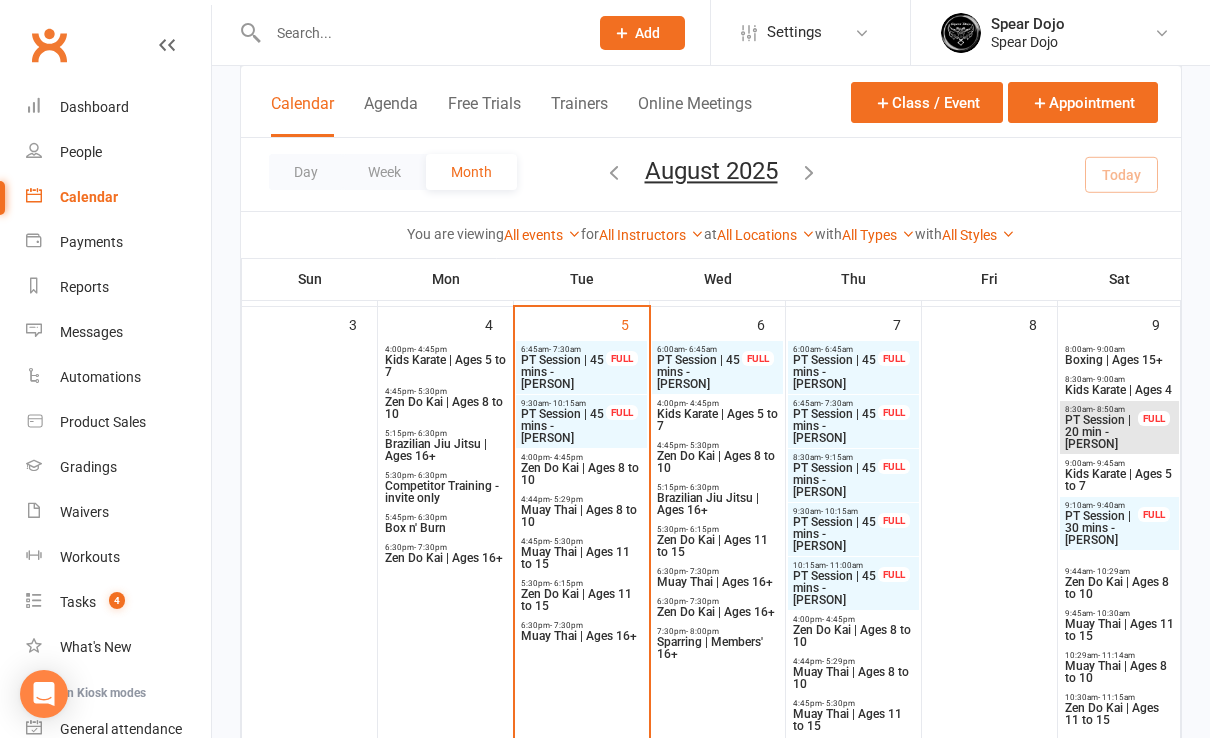 click on "PT Session | 45 mins - [PERSON]" at bounding box center (835, 372) 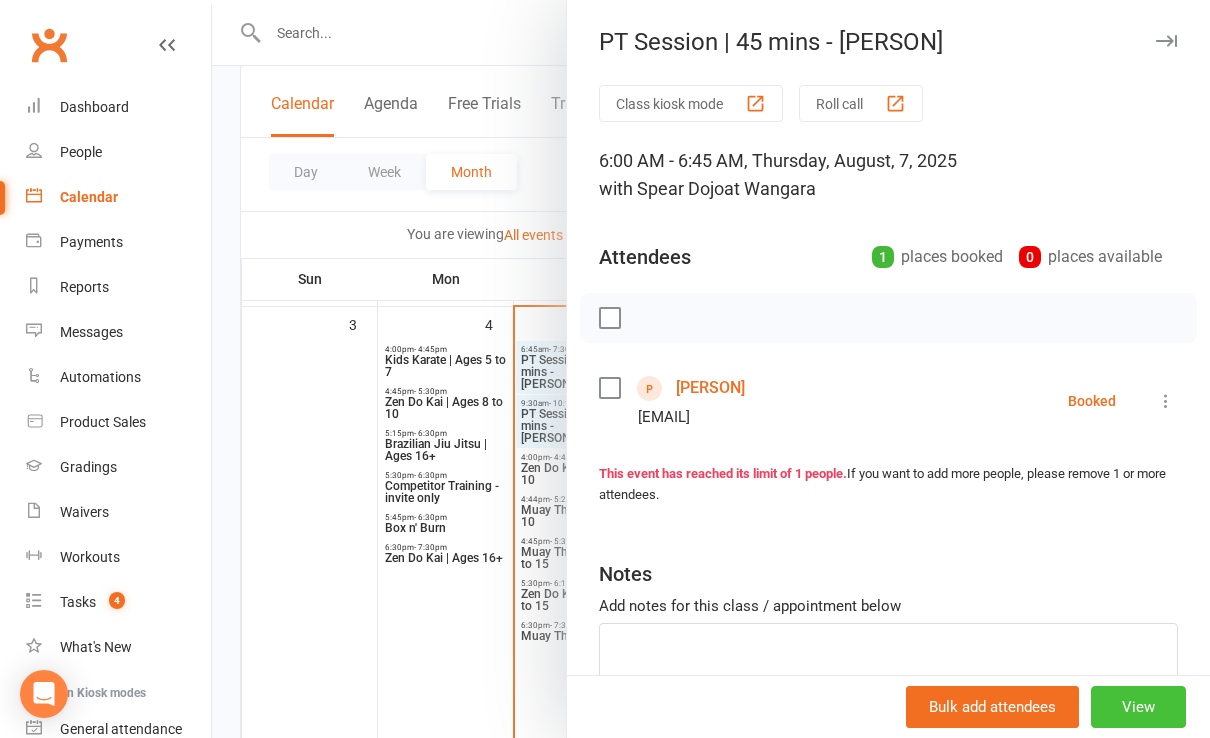 click on "View" at bounding box center [1138, 707] 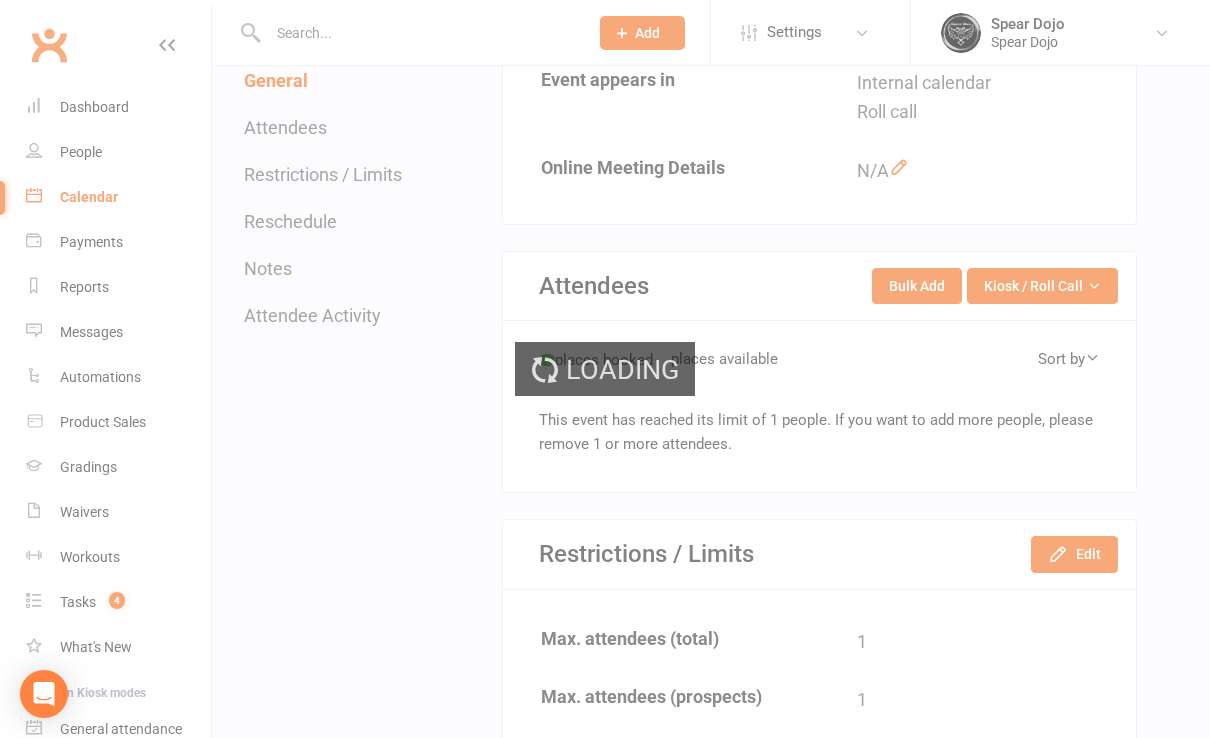 scroll, scrollTop: 0, scrollLeft: 0, axis: both 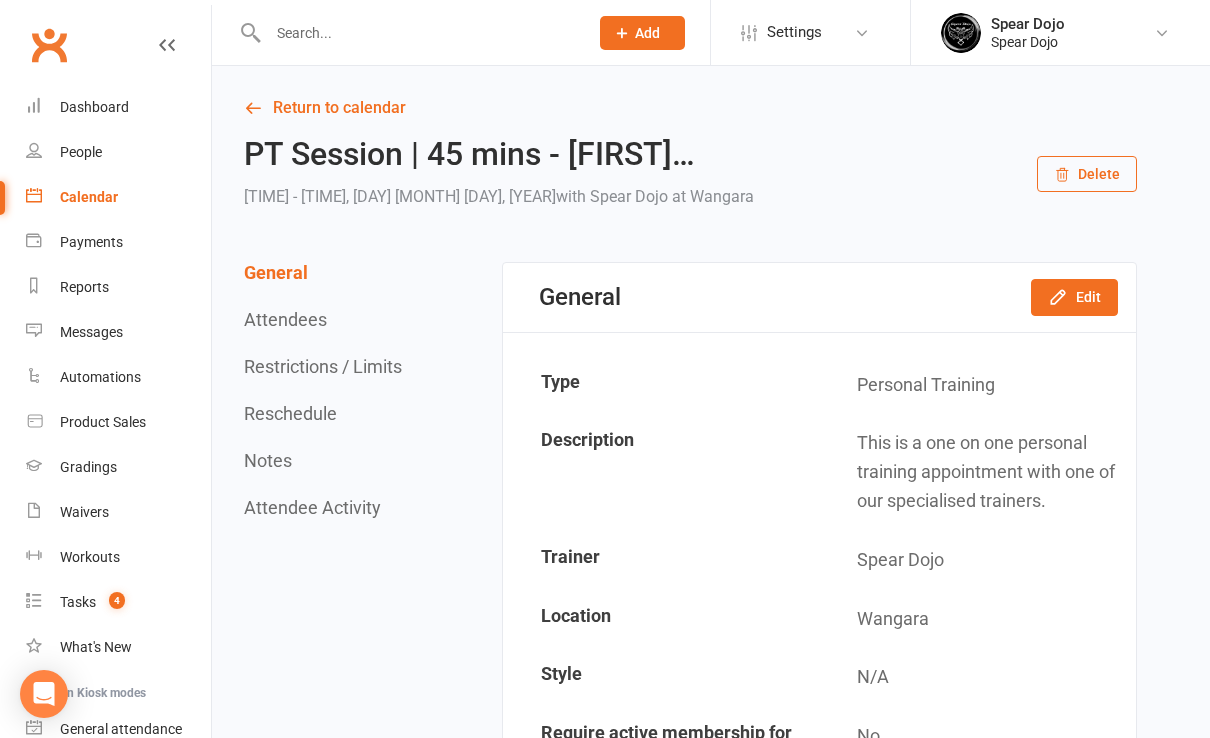 click 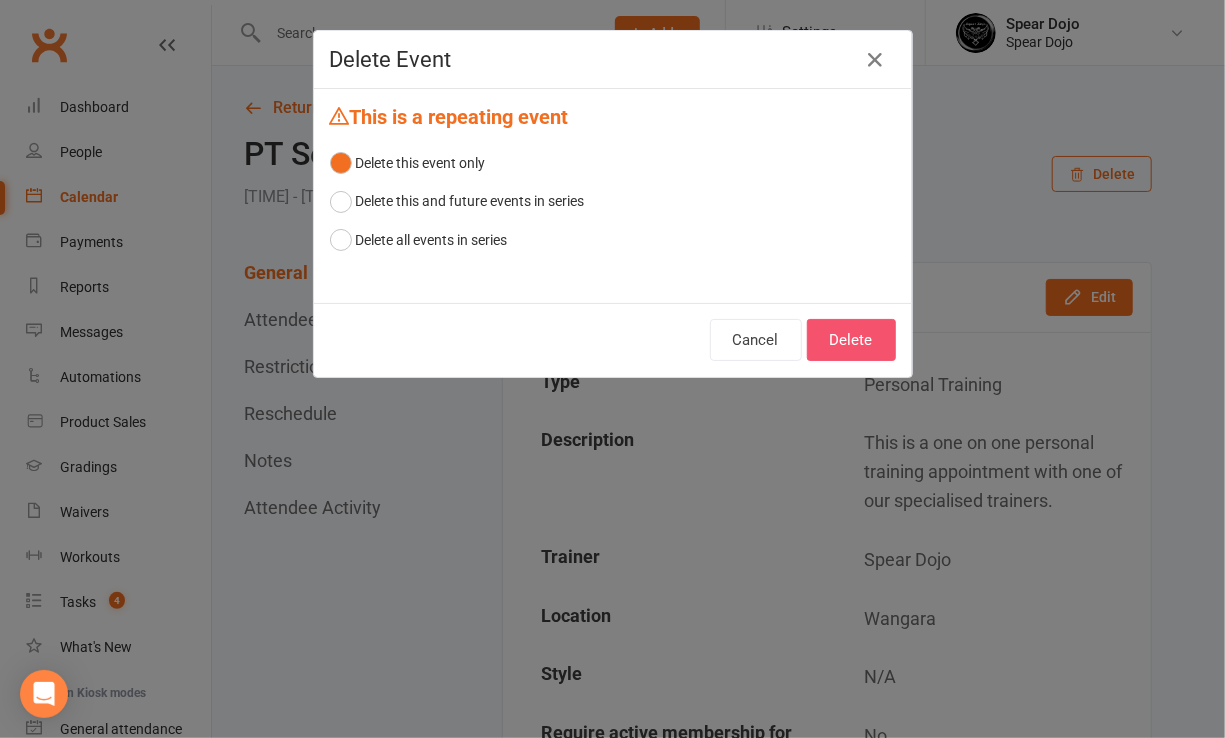 click on "Delete" at bounding box center [851, 340] 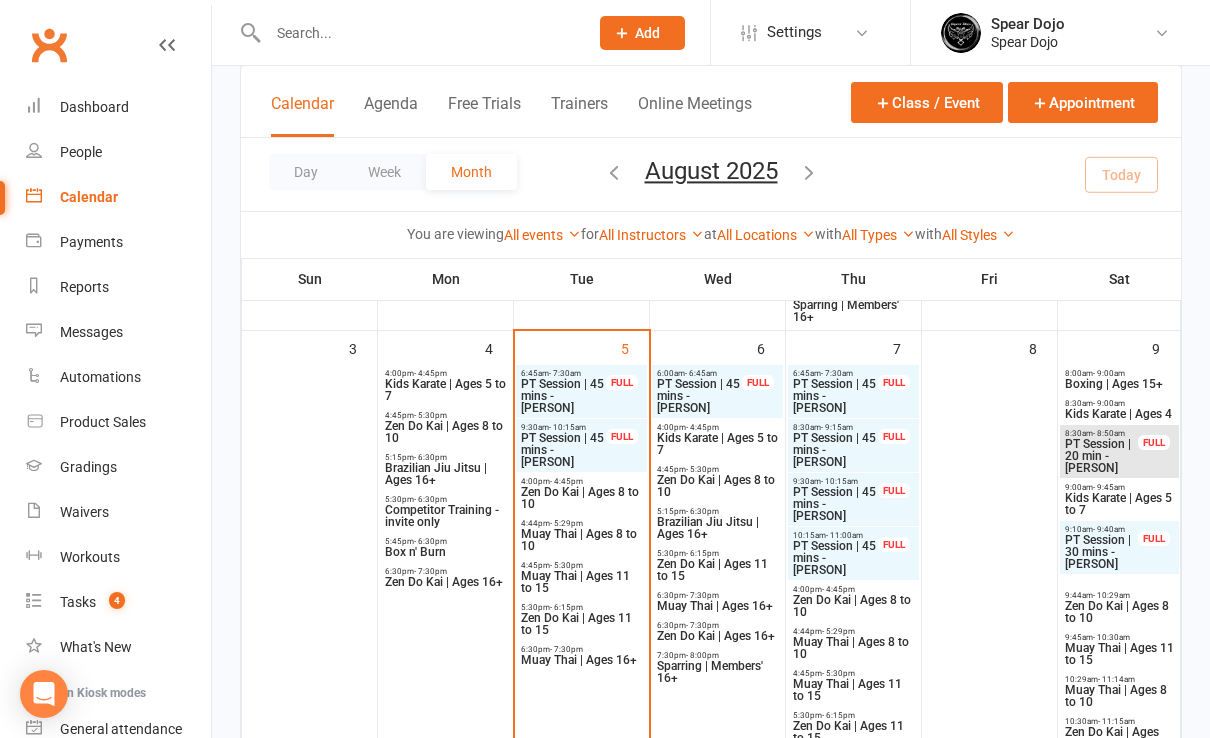 scroll, scrollTop: 666, scrollLeft: 0, axis: vertical 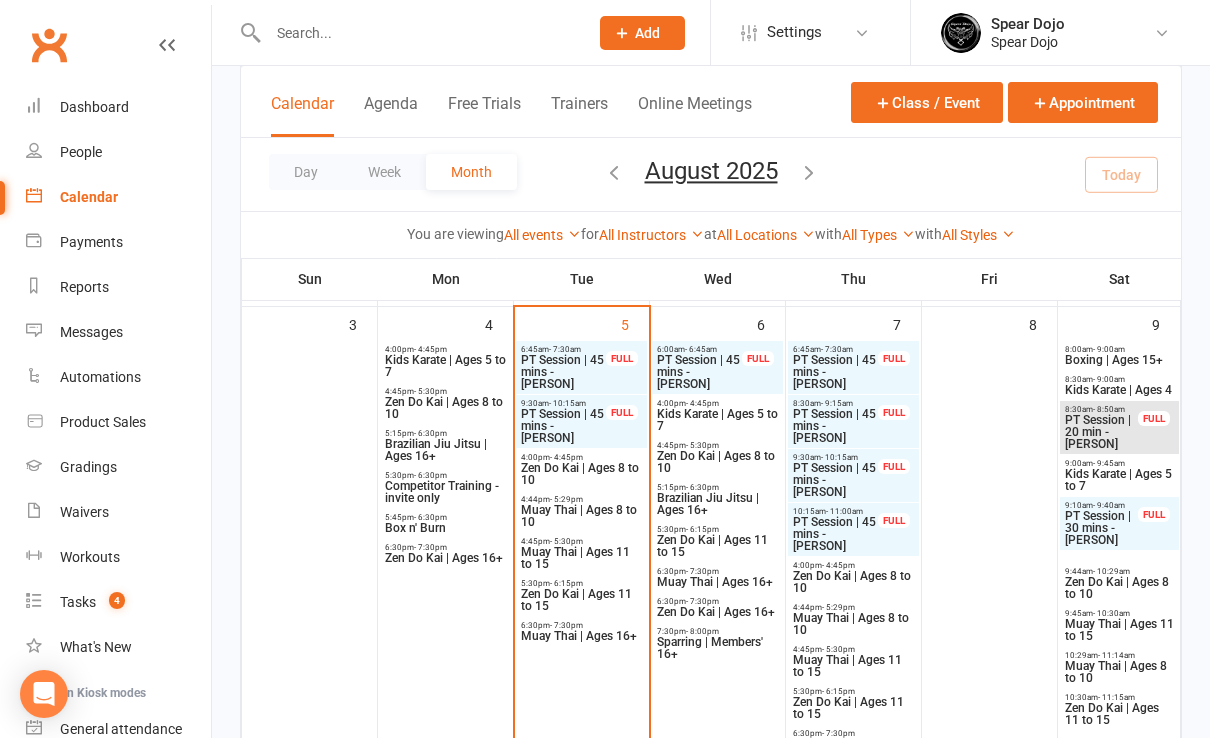 click on "PT Session | 45 mins - [PERSON]" at bounding box center [699, 372] 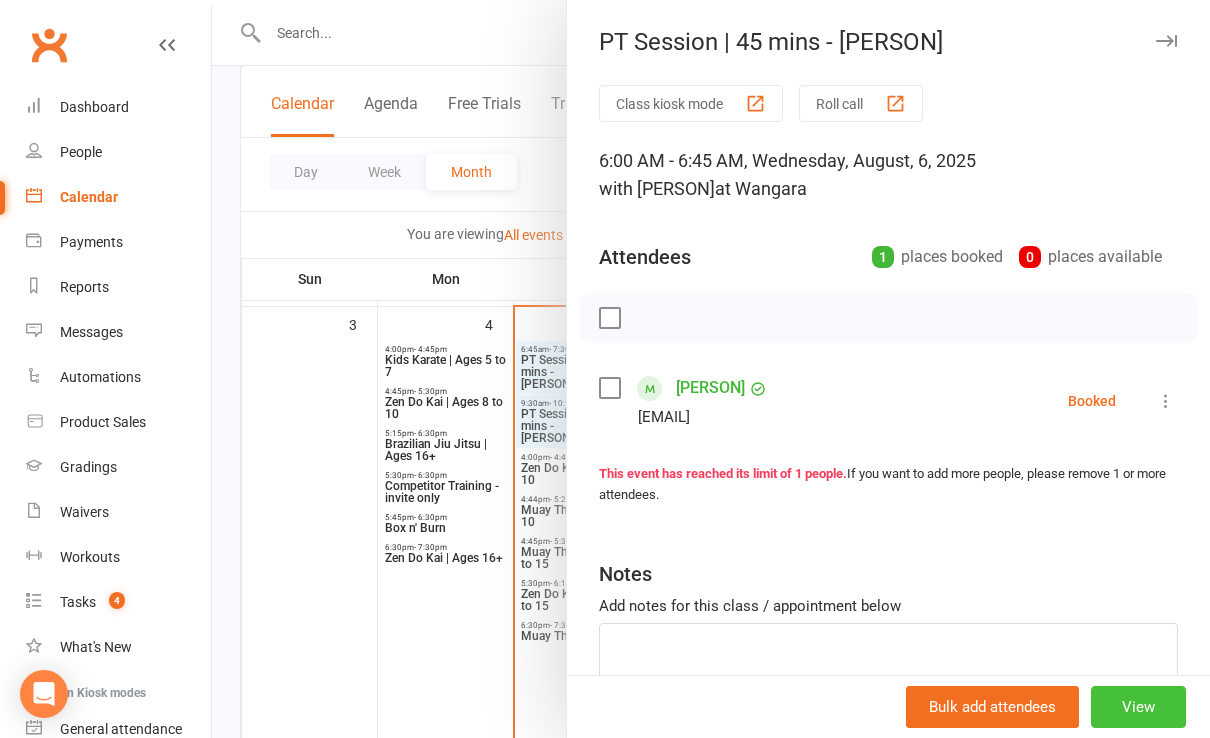 click on "View" at bounding box center (1138, 707) 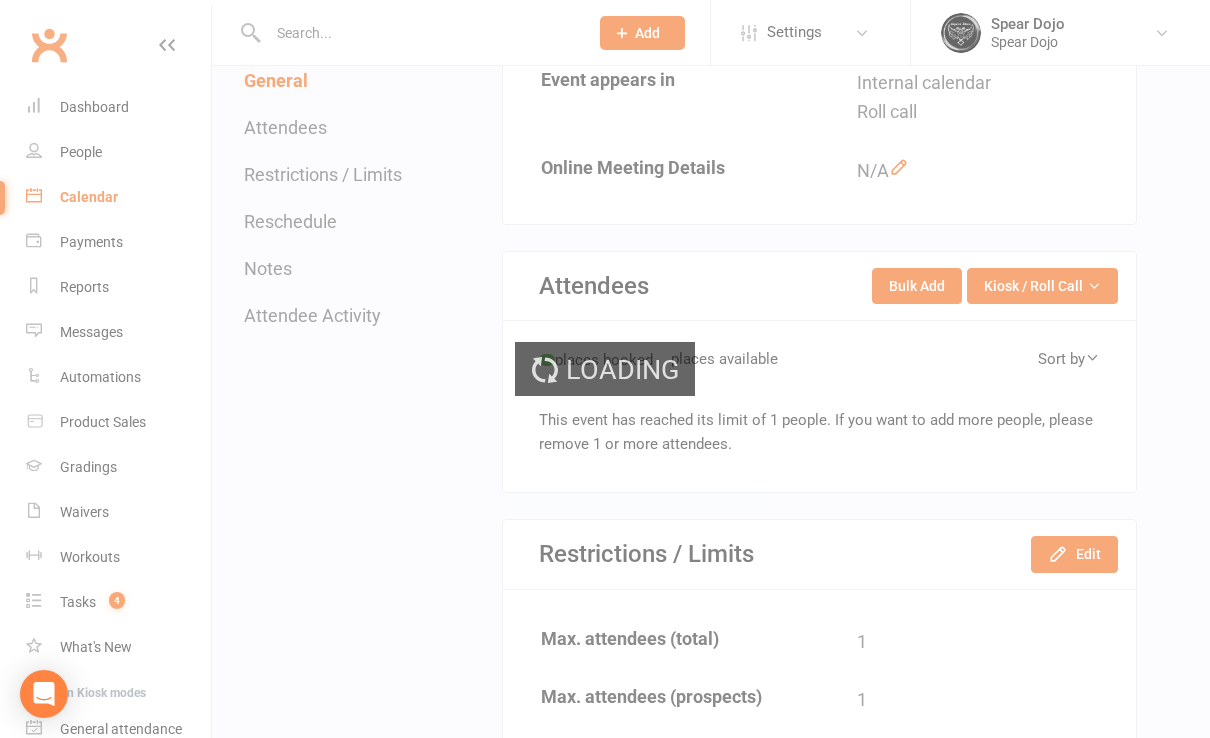 scroll, scrollTop: 0, scrollLeft: 0, axis: both 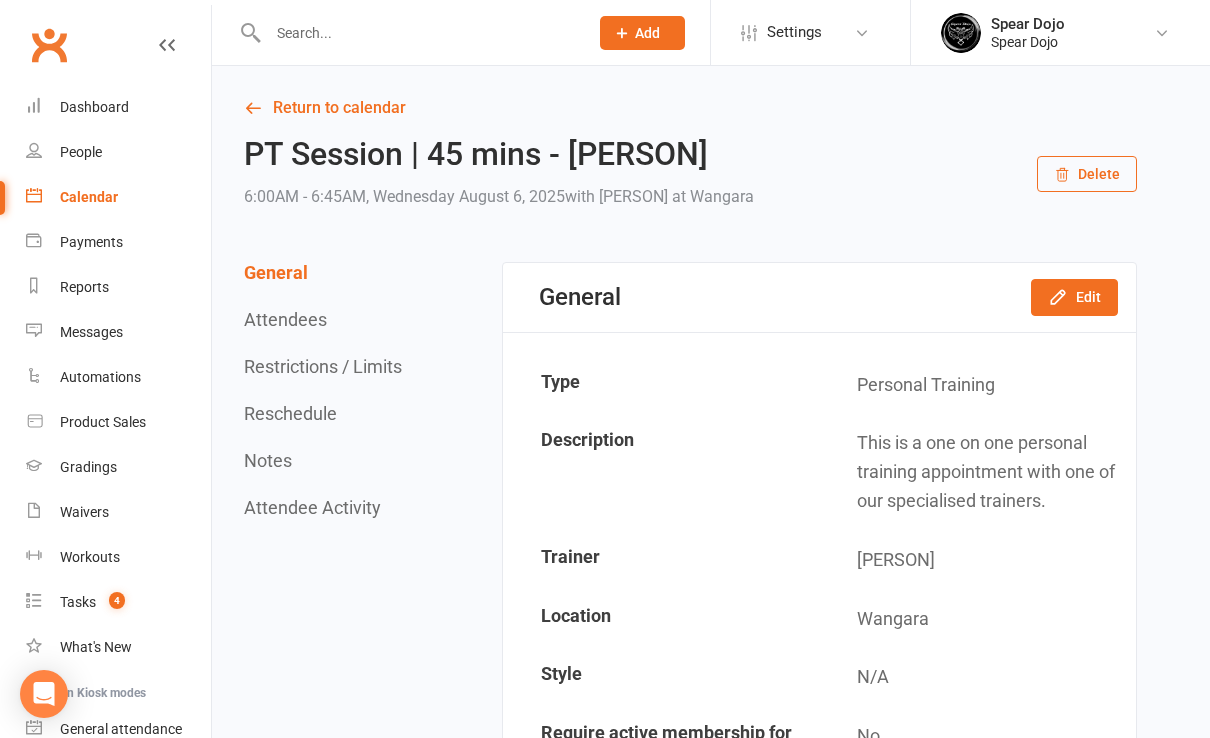 click on "General Attendees Restrictions / Limits Reschedule Notes Attendee Activity" at bounding box center [325, 390] 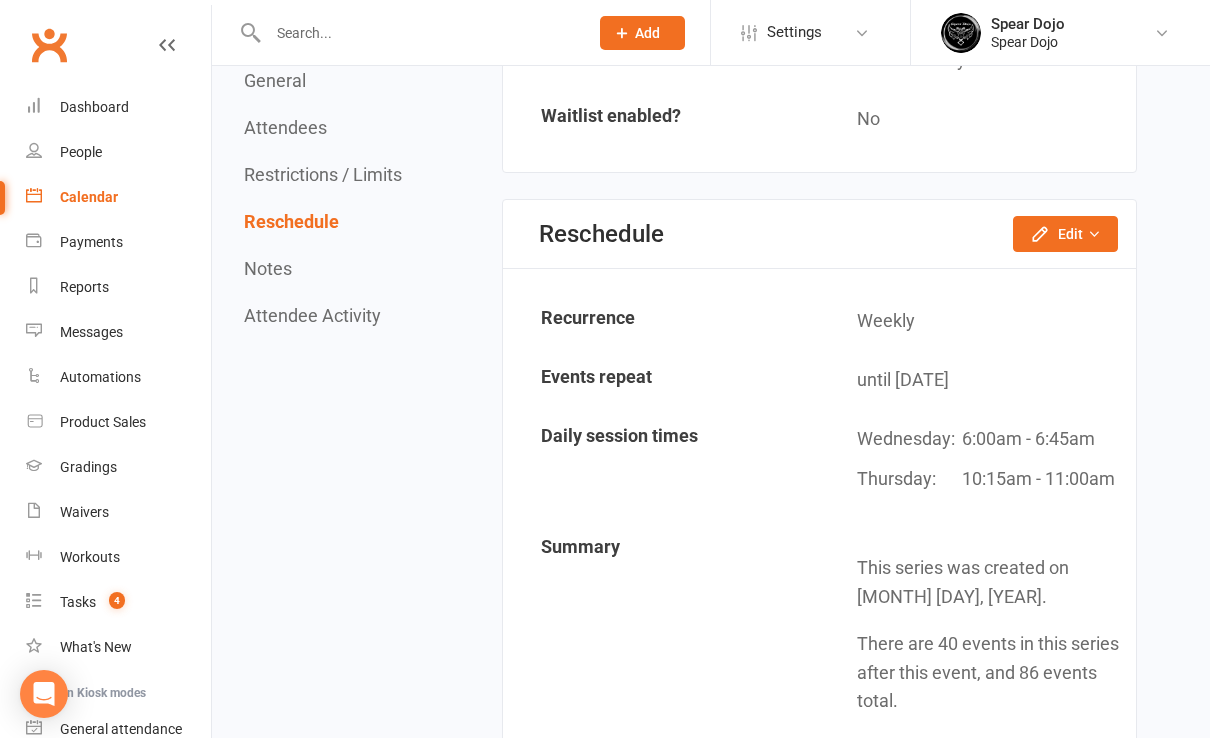 scroll, scrollTop: 1568, scrollLeft: 0, axis: vertical 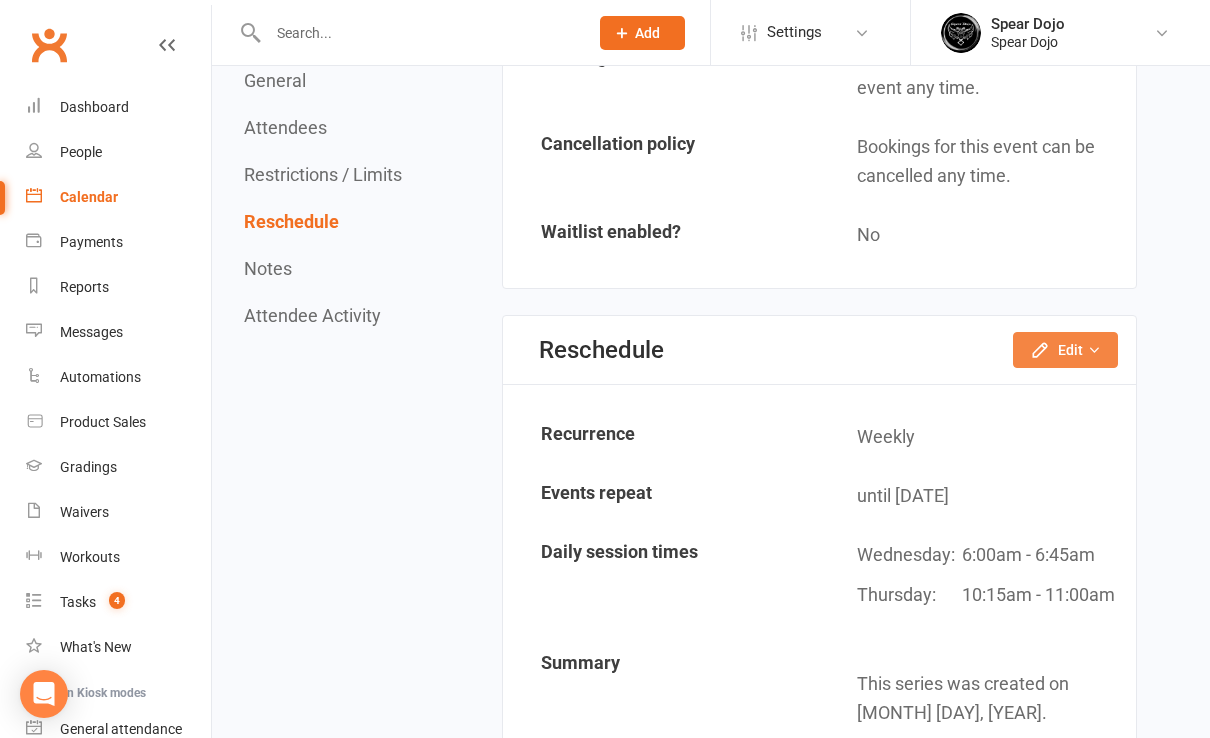 click on "Edit" 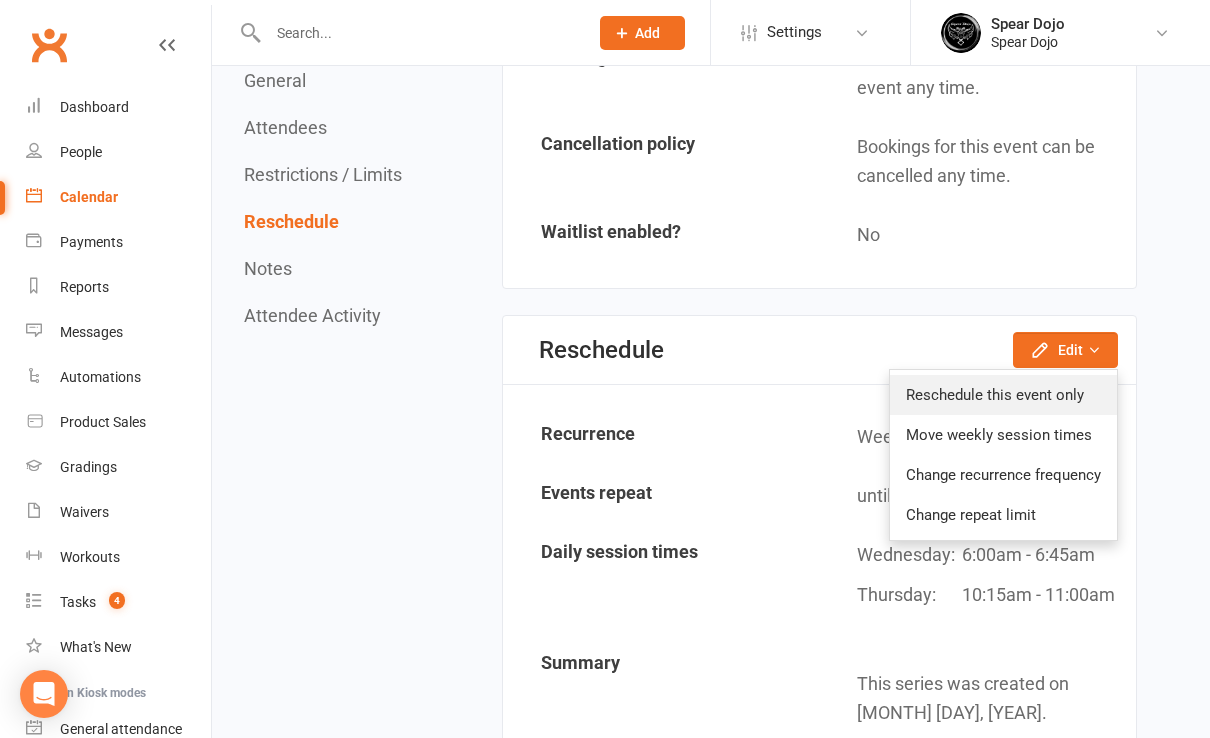 click on "Reschedule this event only" 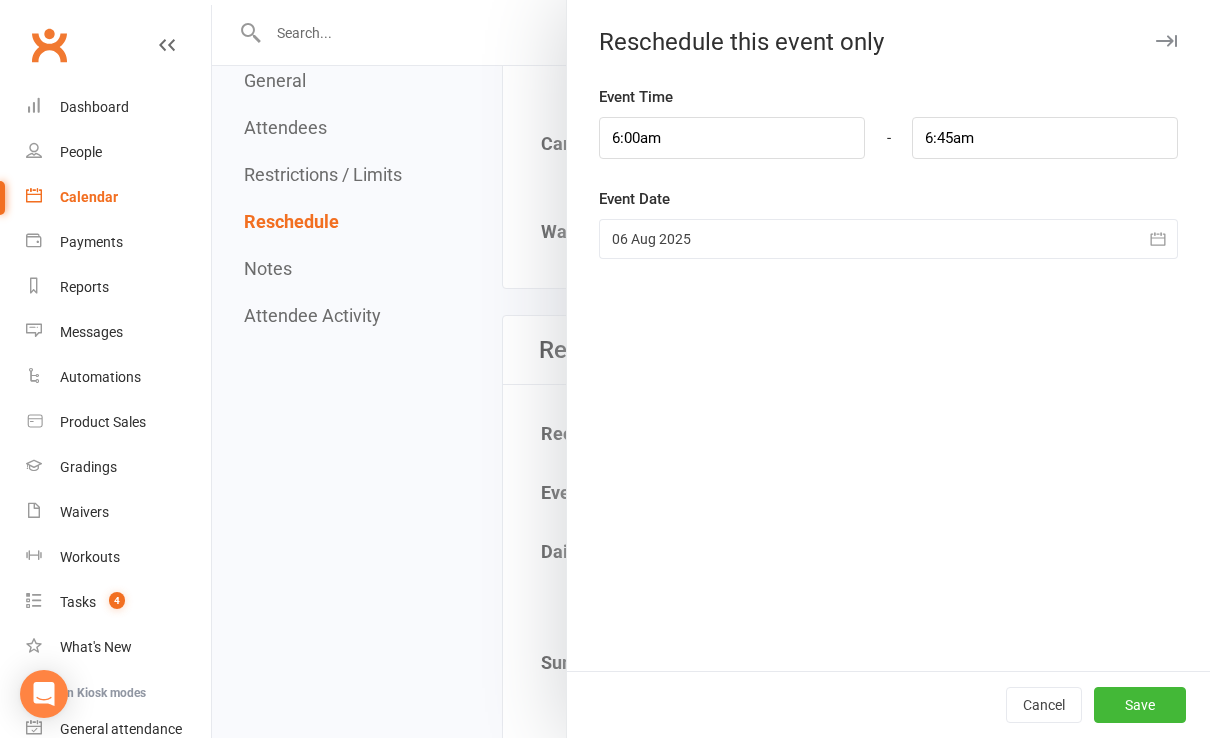 click at bounding box center (888, 239) 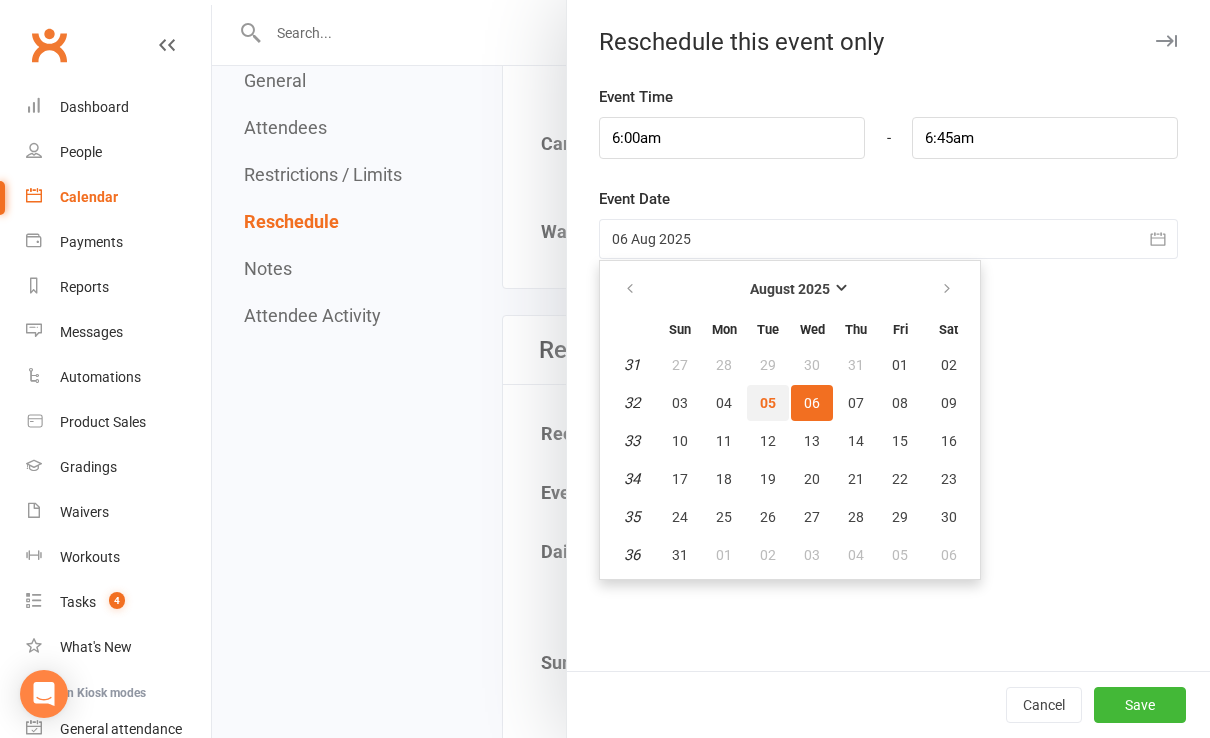 click on "05" at bounding box center (768, 403) 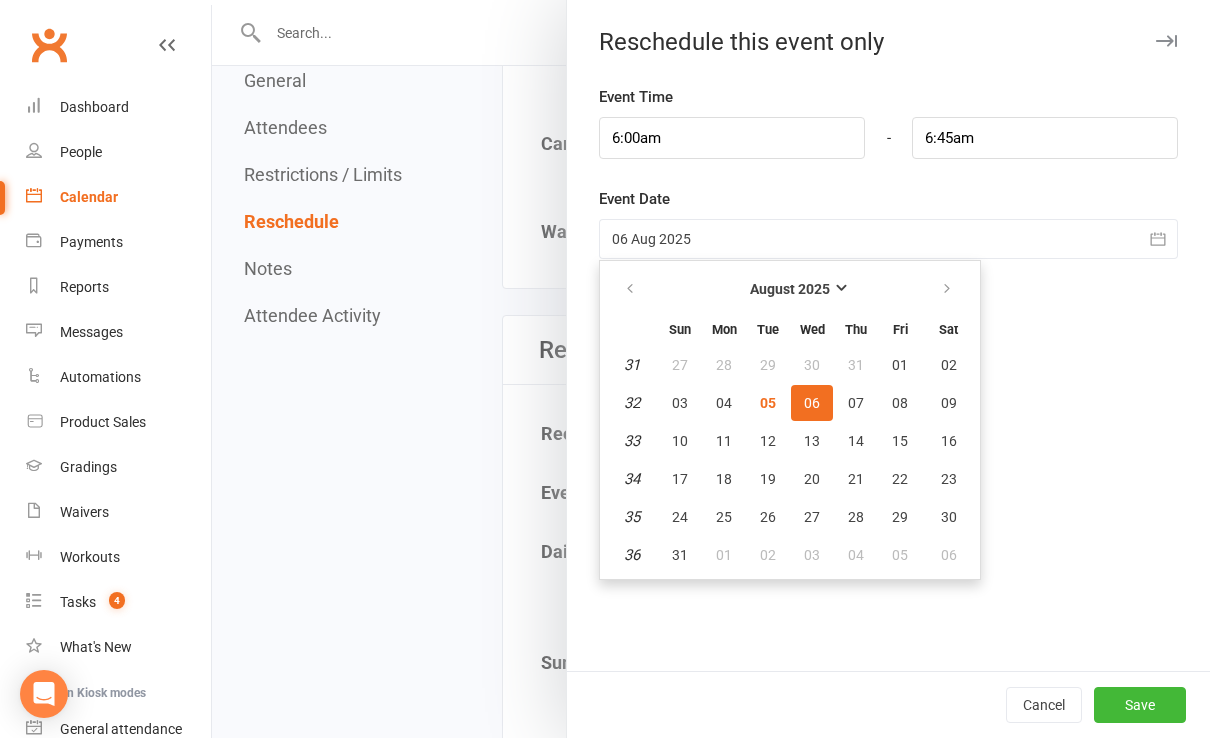 type on "05 Aug 2025" 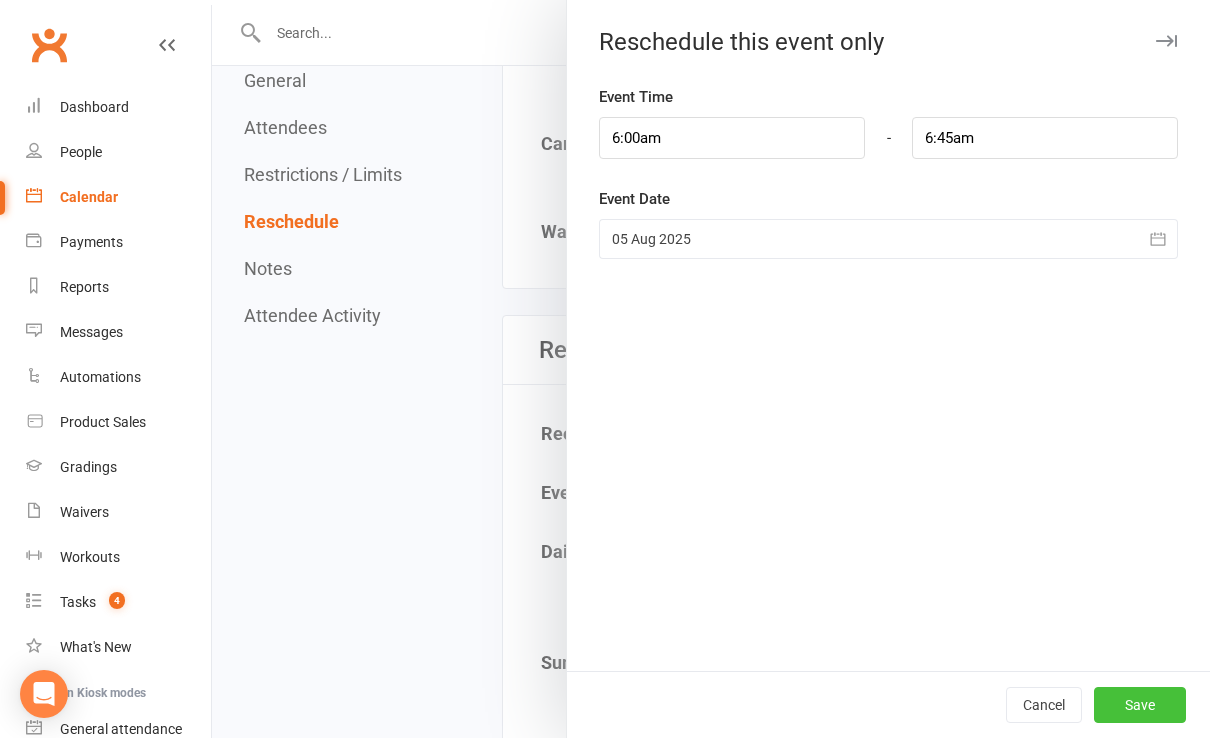 click on "Save" at bounding box center (1140, 705) 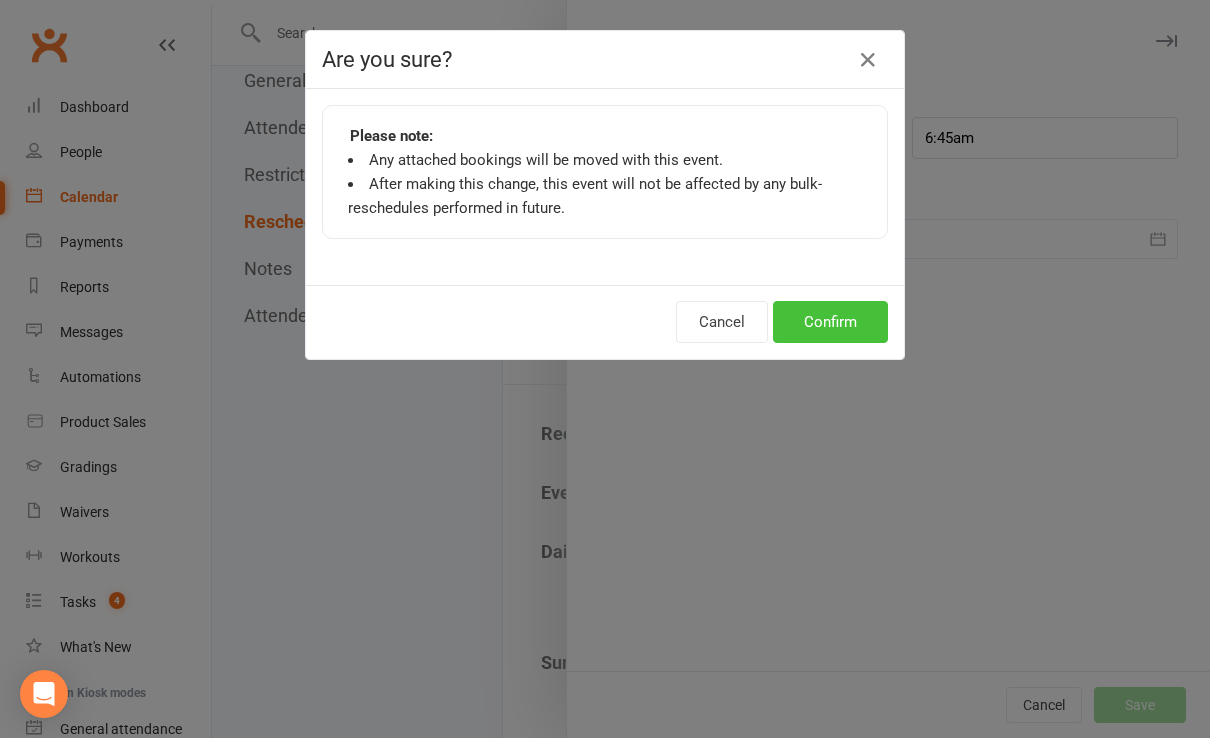 click on "Confirm" at bounding box center [830, 322] 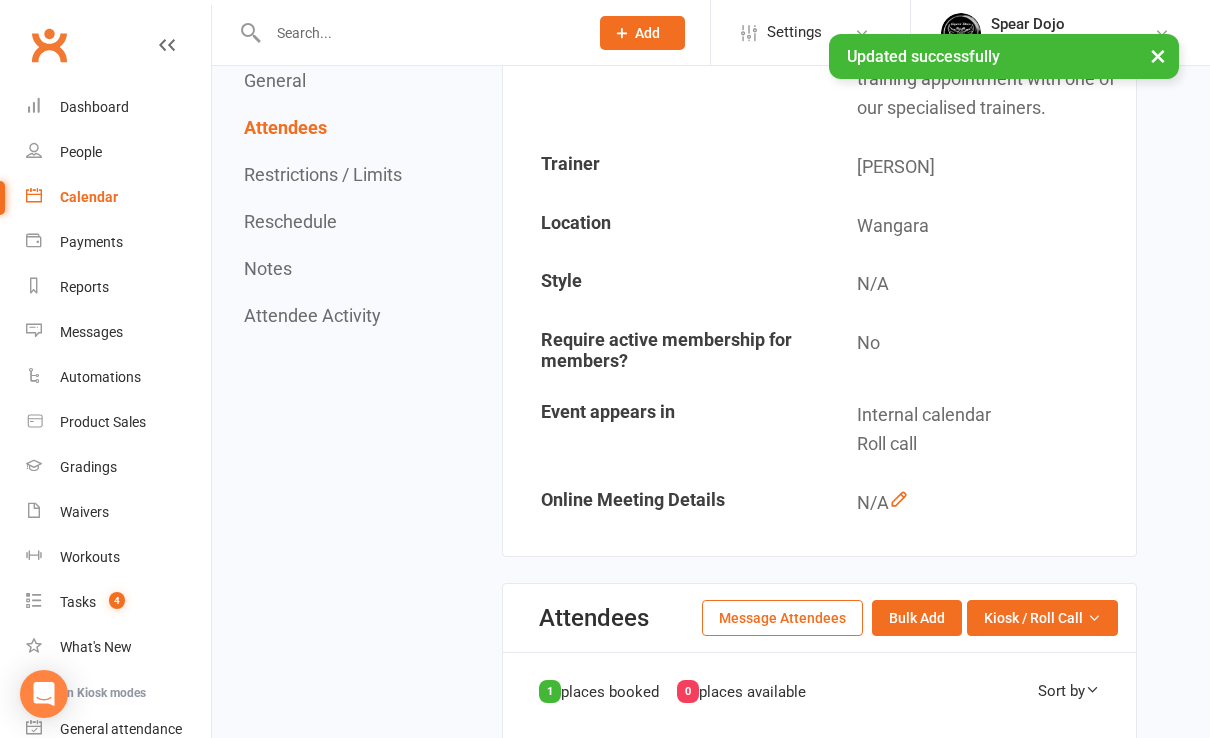 scroll, scrollTop: 0, scrollLeft: 0, axis: both 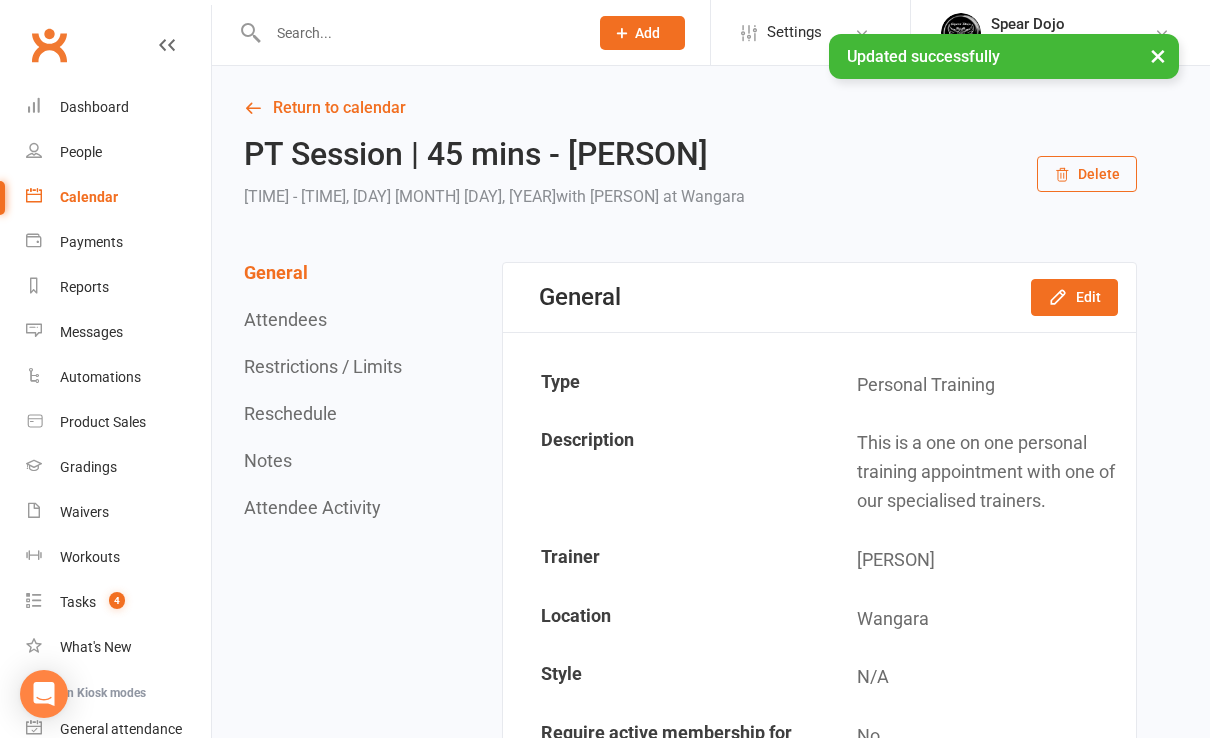 click on "Calendar" at bounding box center (118, 197) 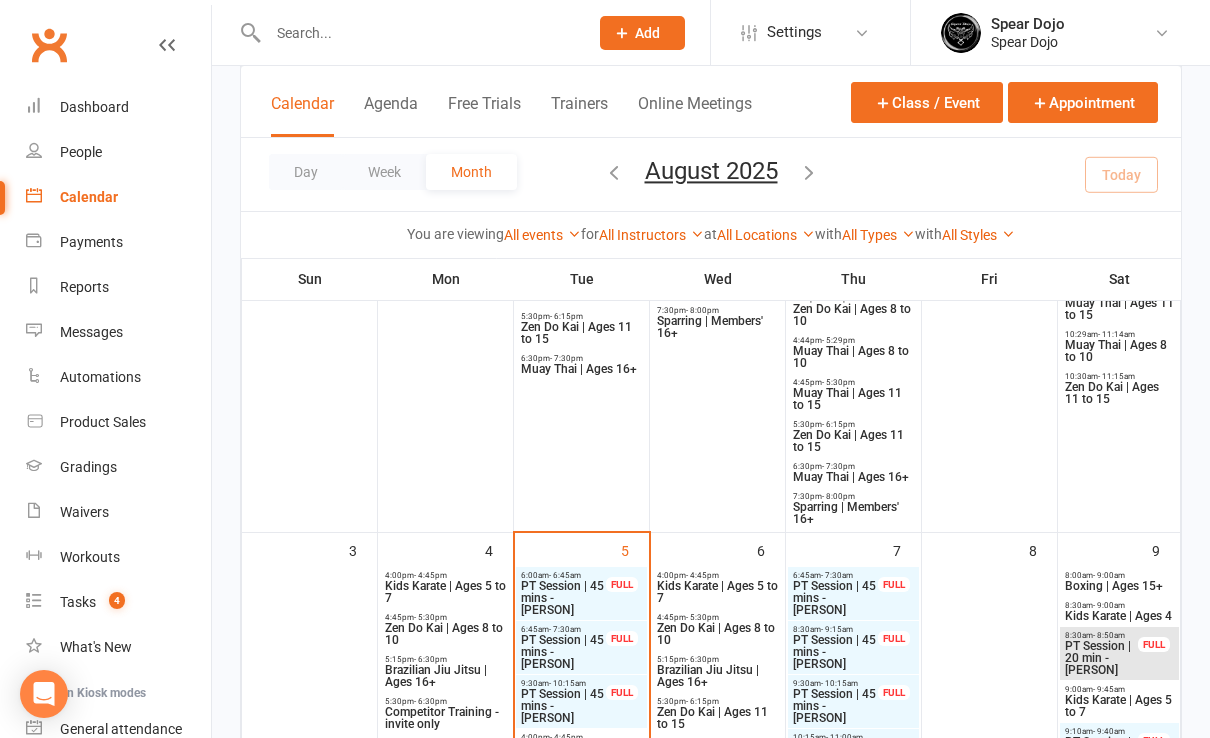 scroll, scrollTop: 666, scrollLeft: 0, axis: vertical 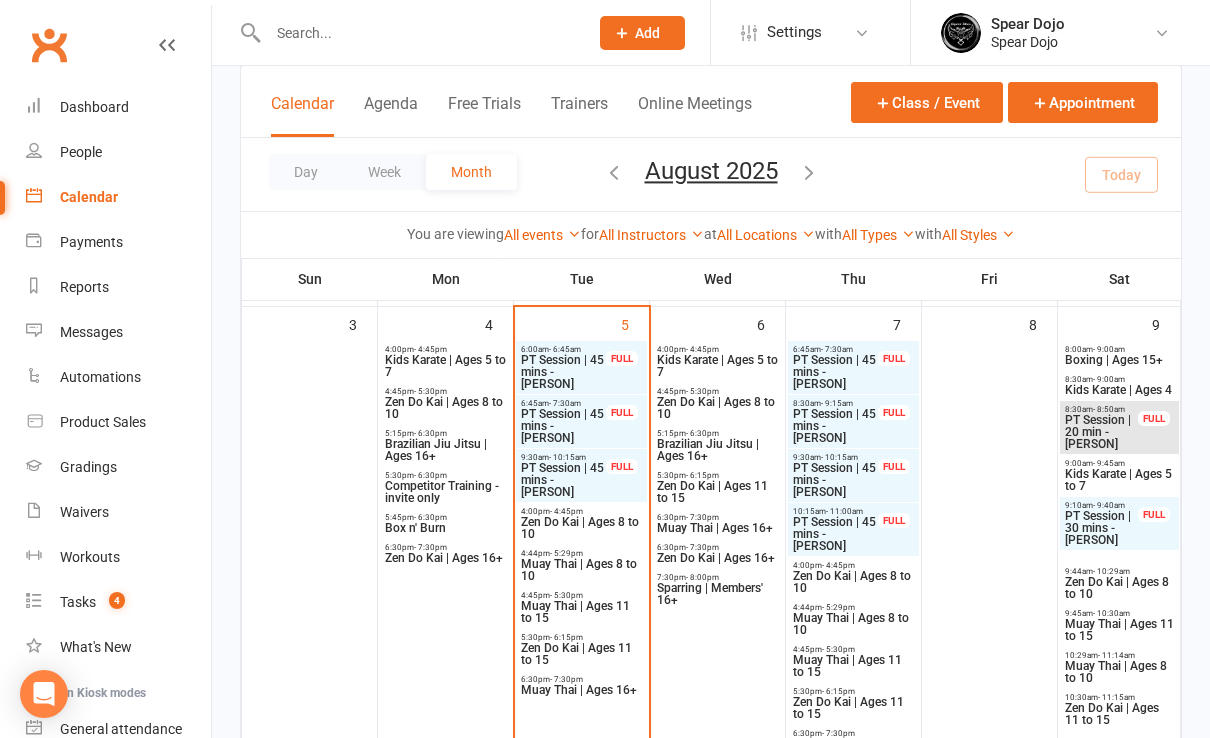 click on "PT Session | 45 mins - [PERSON]" at bounding box center (563, 372) 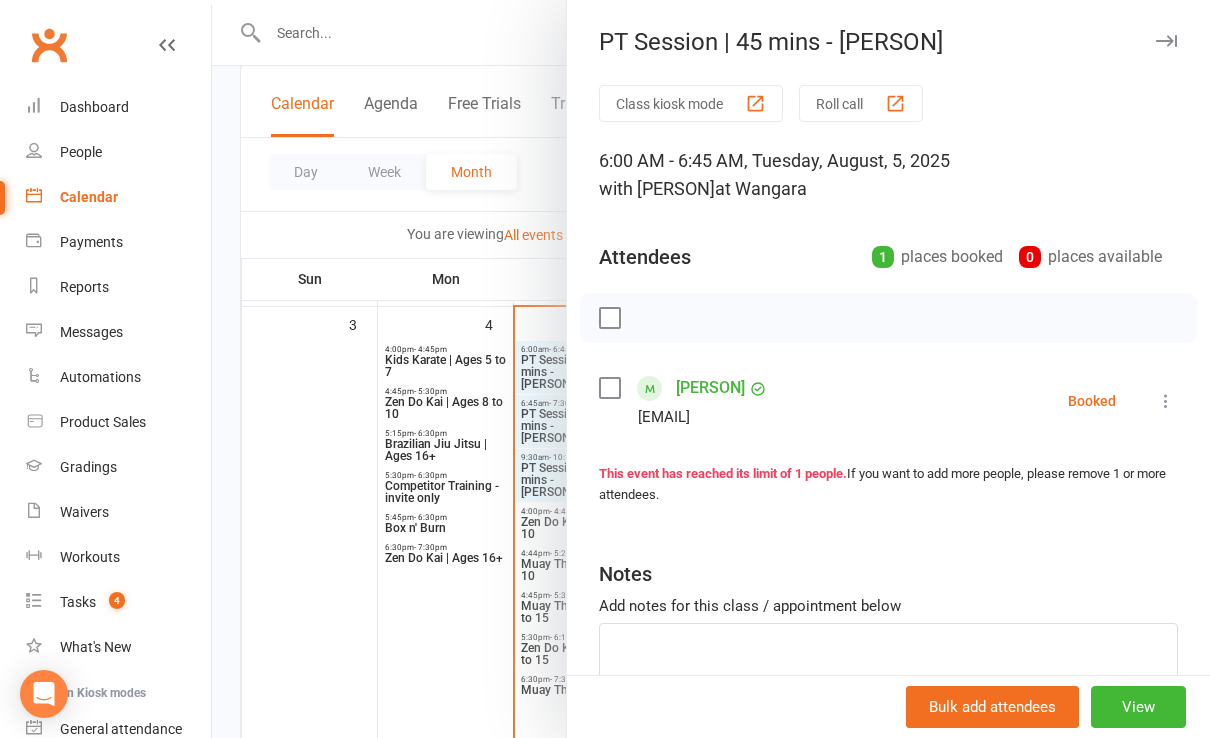 click at bounding box center (1166, 401) 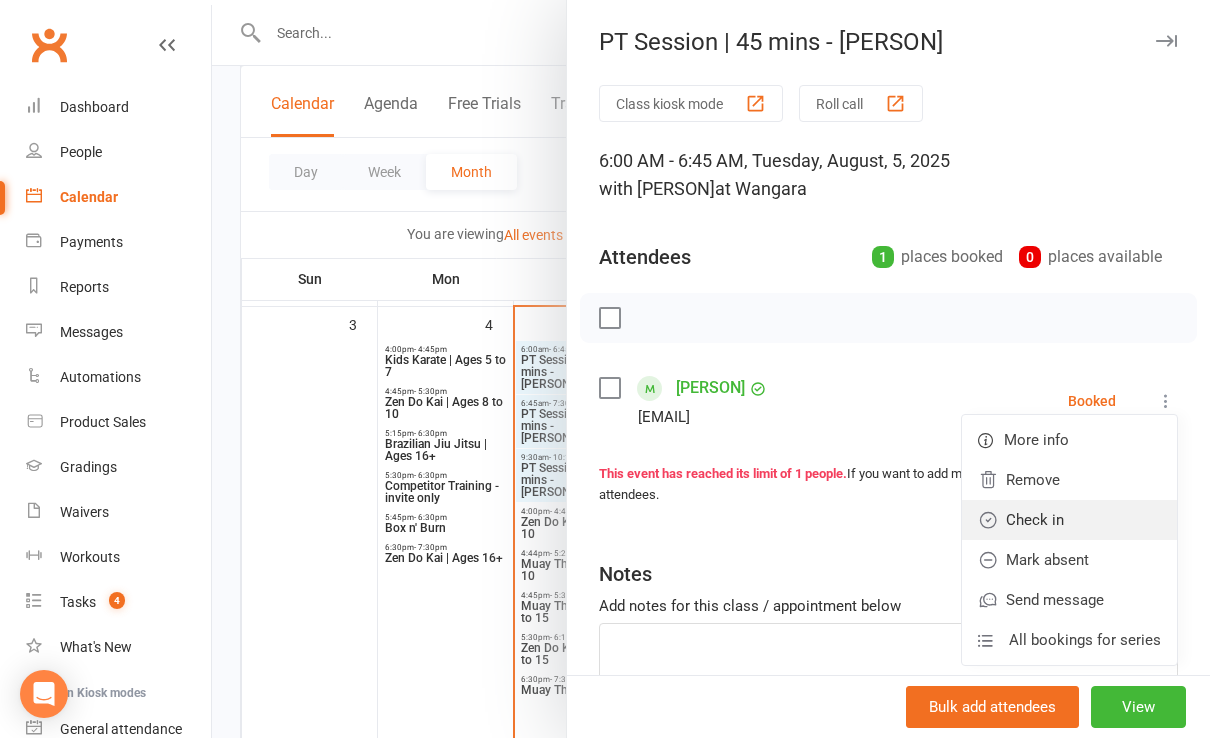click on "Check in" at bounding box center (1069, 520) 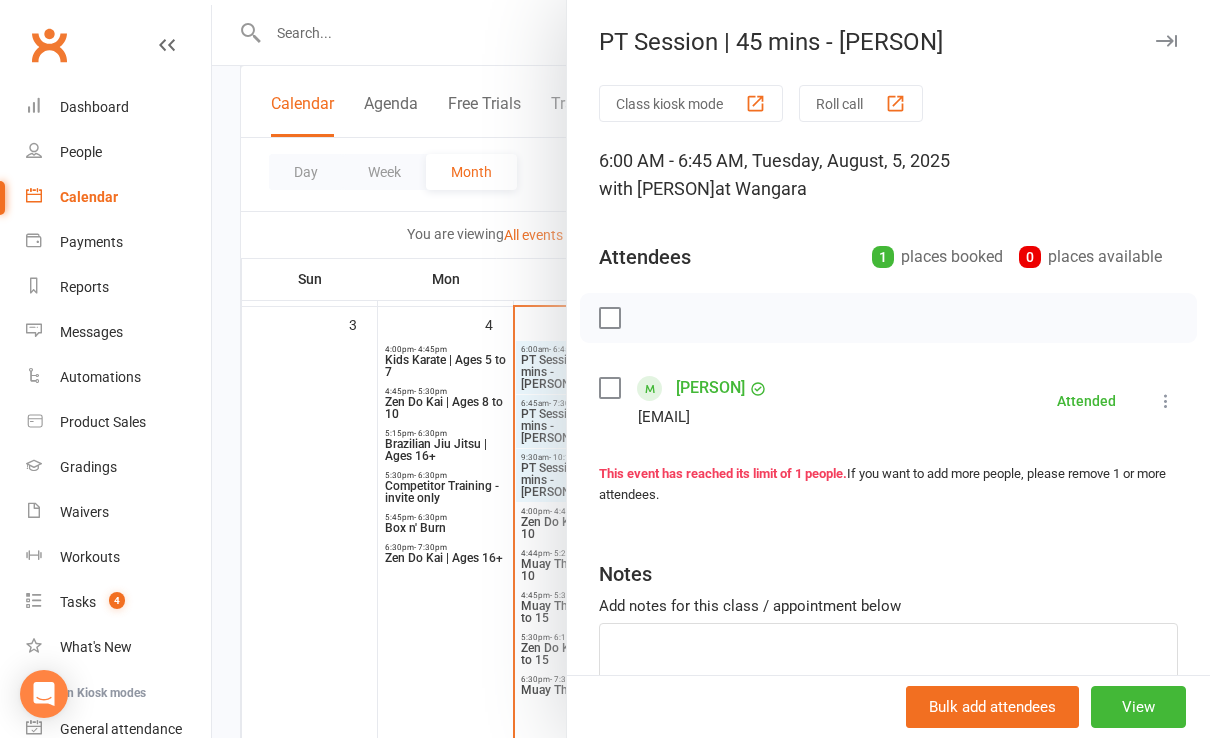 drag, startPoint x: 351, startPoint y: 659, endPoint x: 413, endPoint y: 576, distance: 103.6002 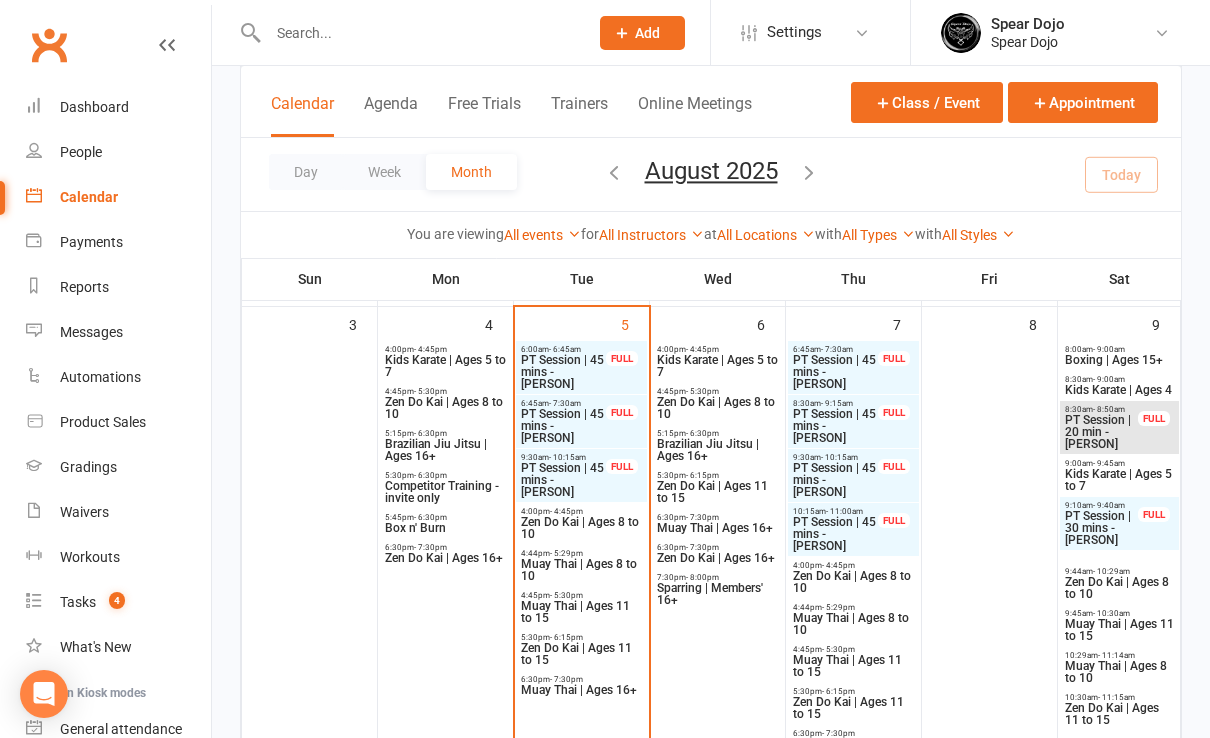 click on "PT Session | 45 mins - [PERSON]" at bounding box center (563, 426) 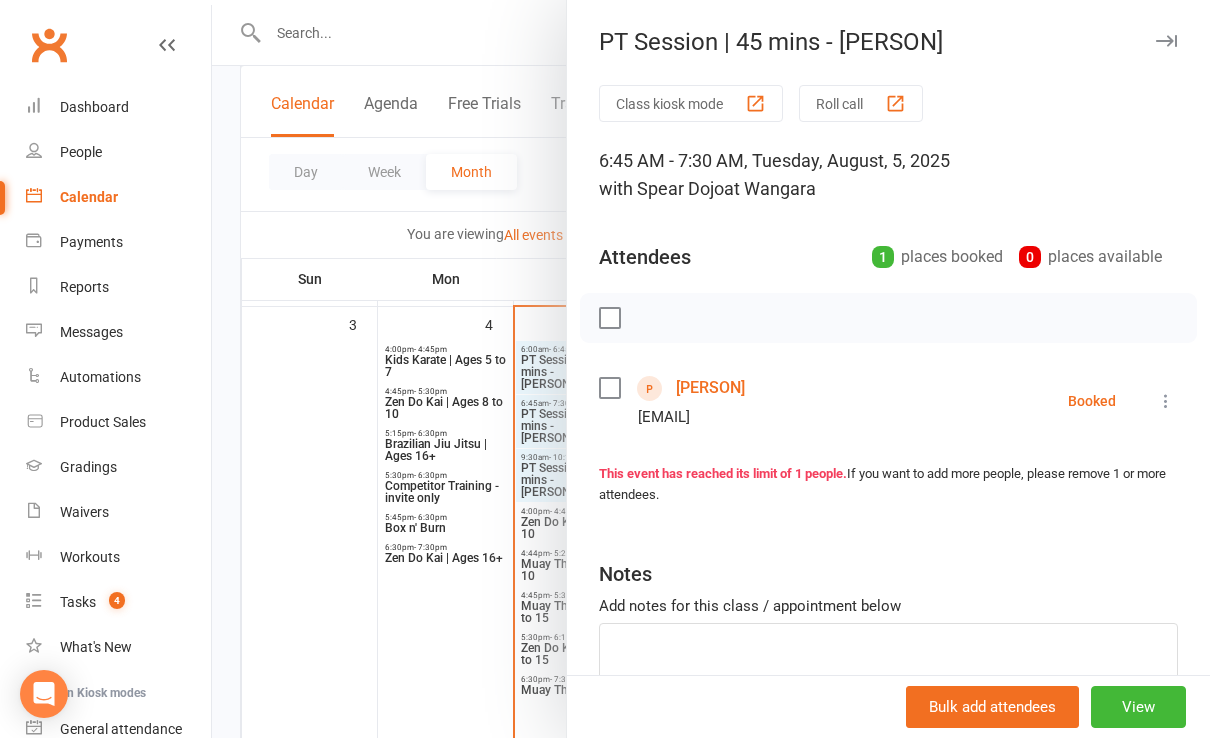 click at bounding box center [1166, 401] 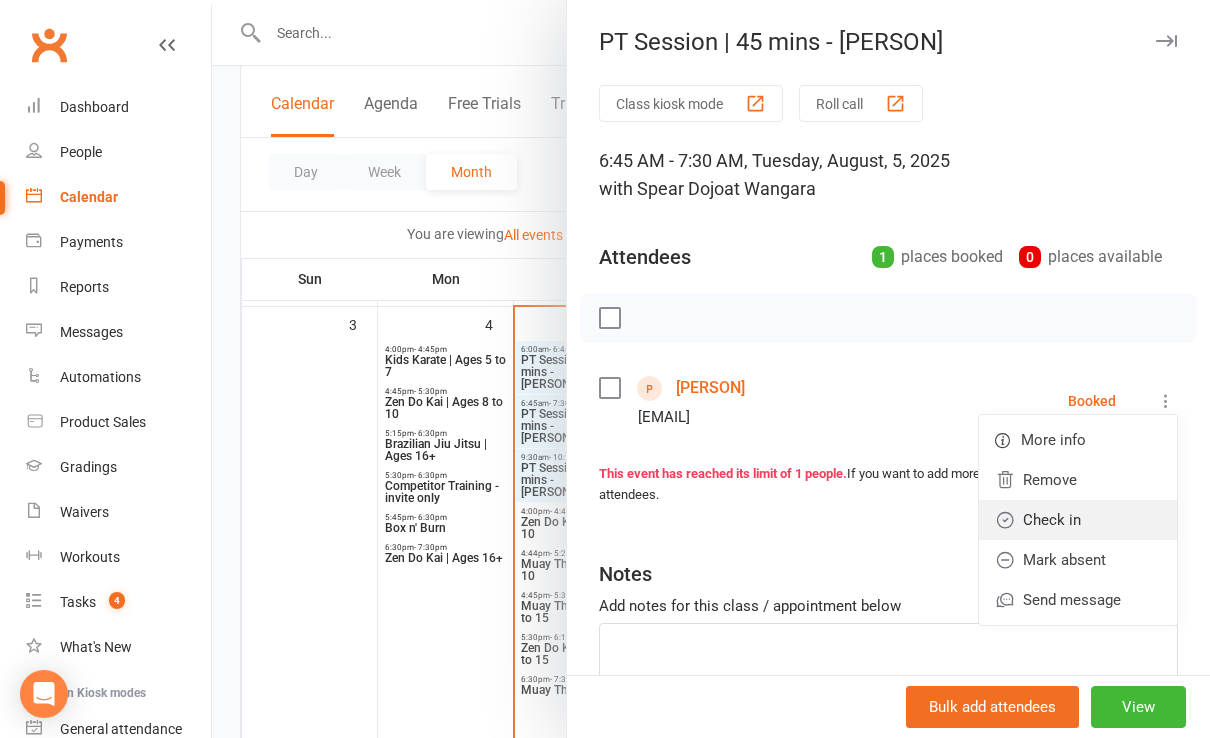 click on "Check in" at bounding box center [1078, 520] 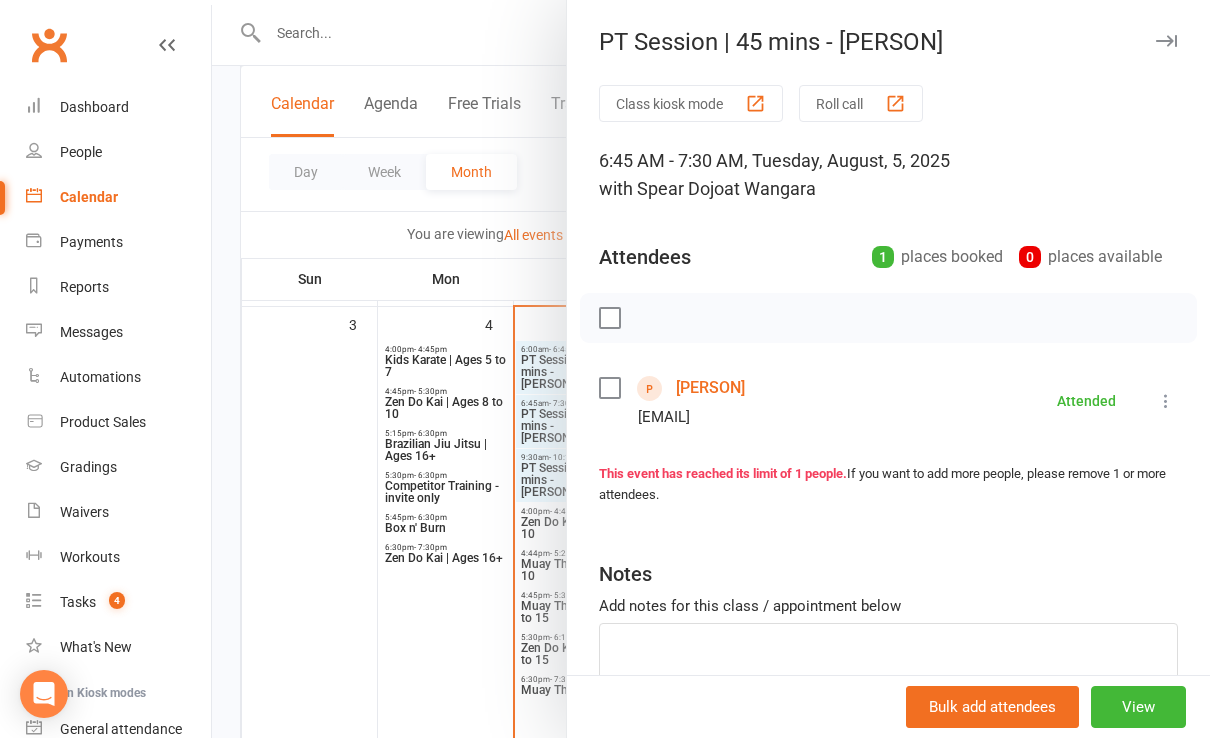 drag, startPoint x: 338, startPoint y: 692, endPoint x: 409, endPoint y: 636, distance: 90.426765 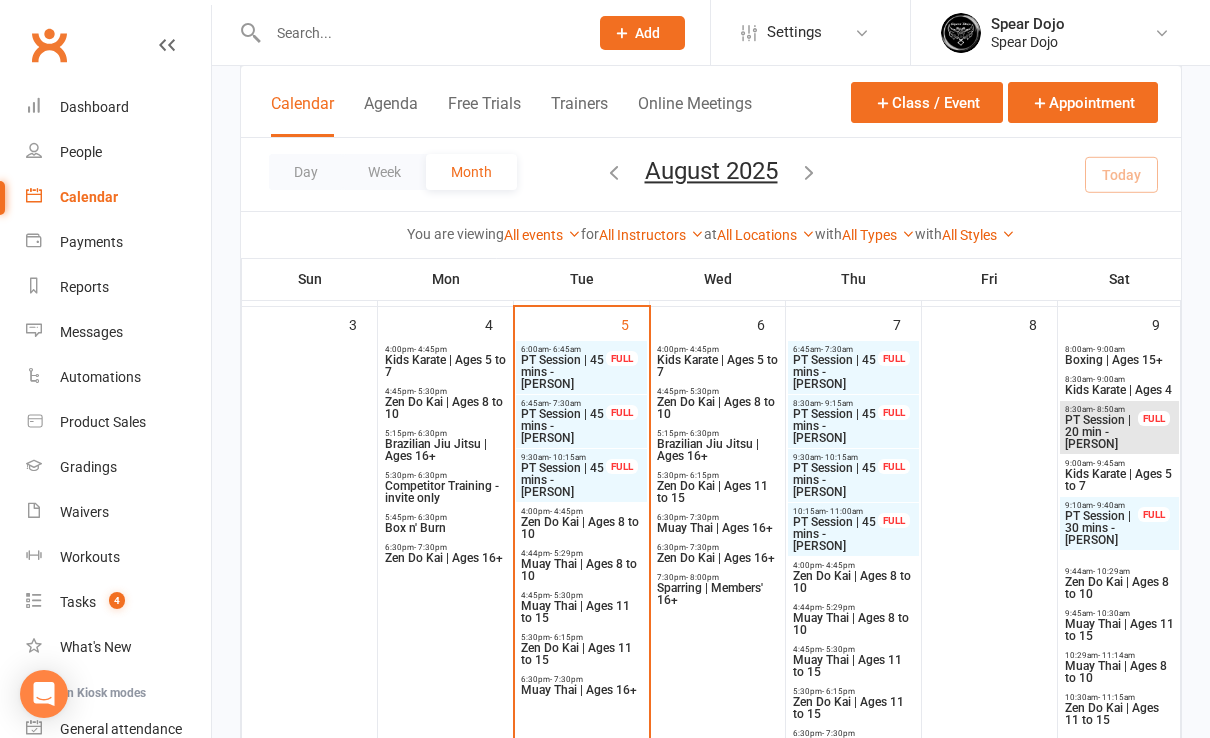 click on "PT Session | 45 mins - [PERSON]" at bounding box center (563, 480) 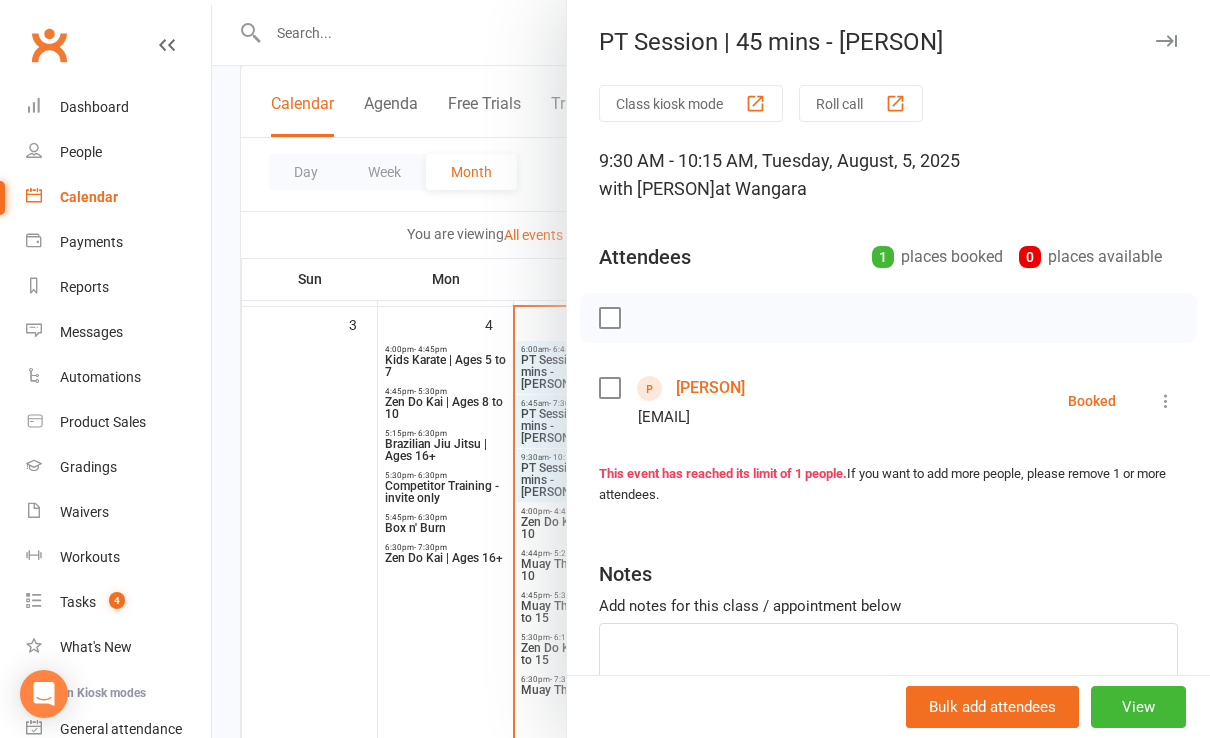 click at bounding box center (1166, 401) 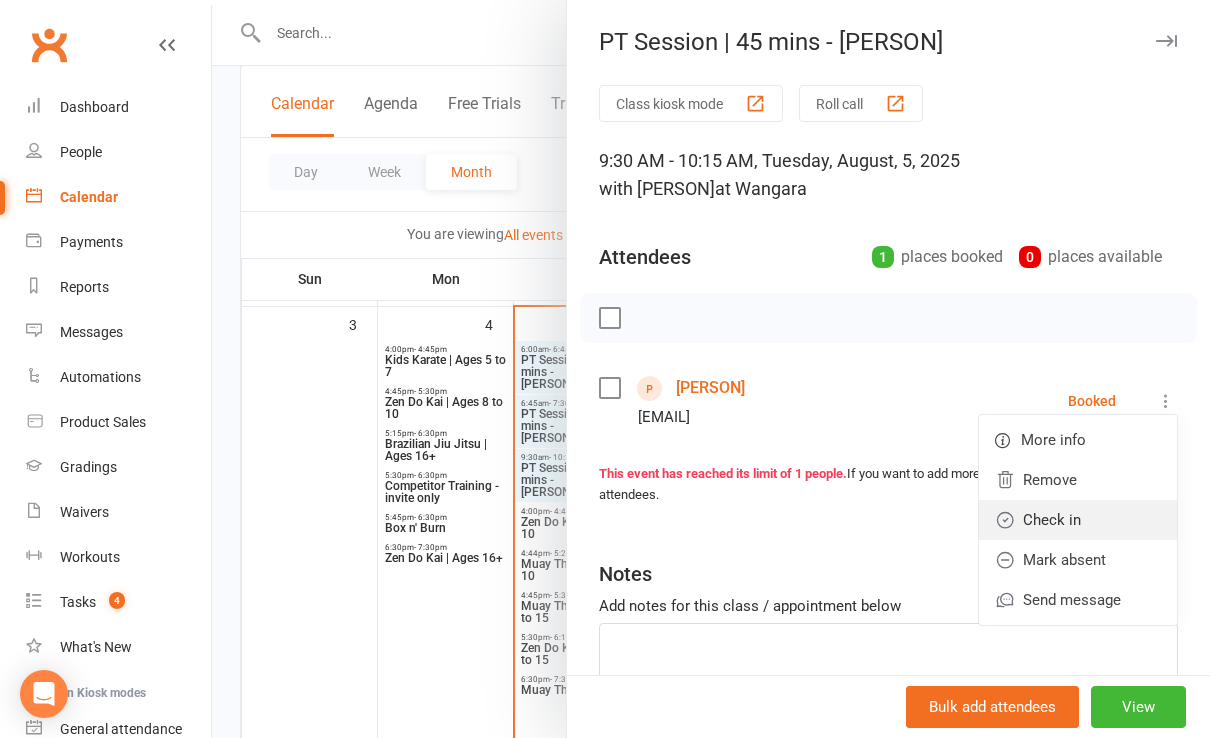 click on "Check in" at bounding box center [1078, 520] 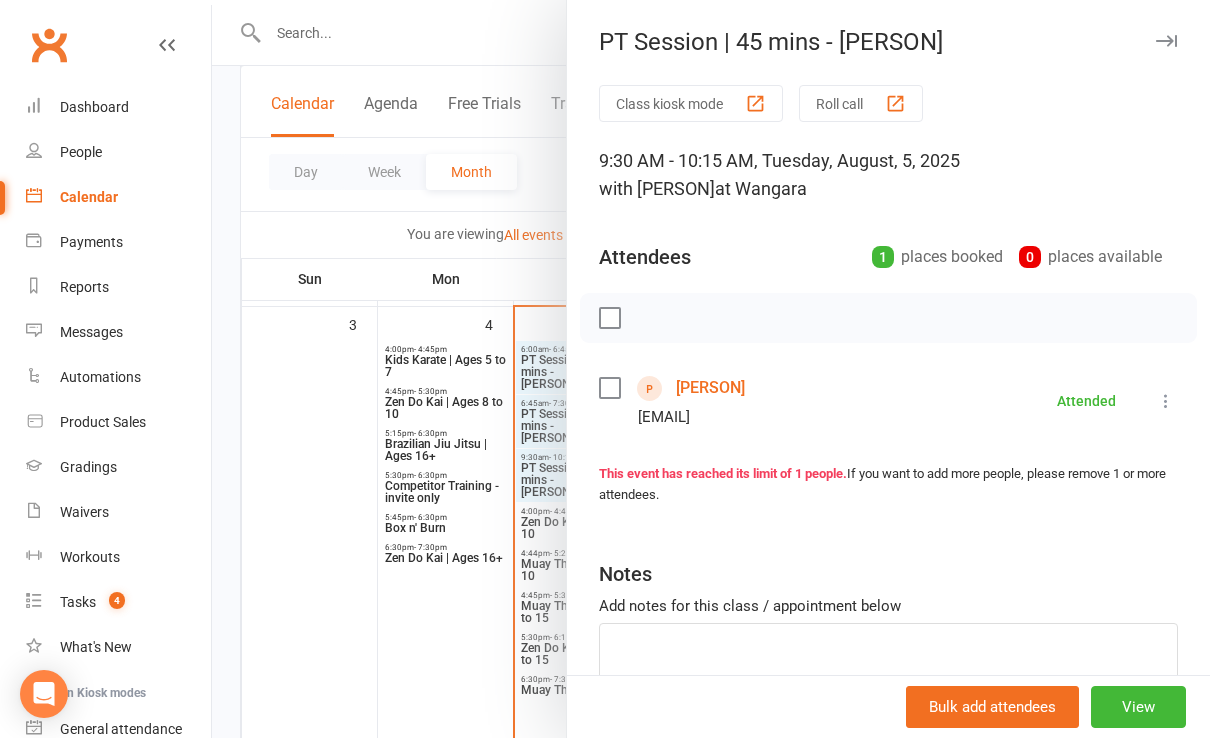 click at bounding box center [711, 369] 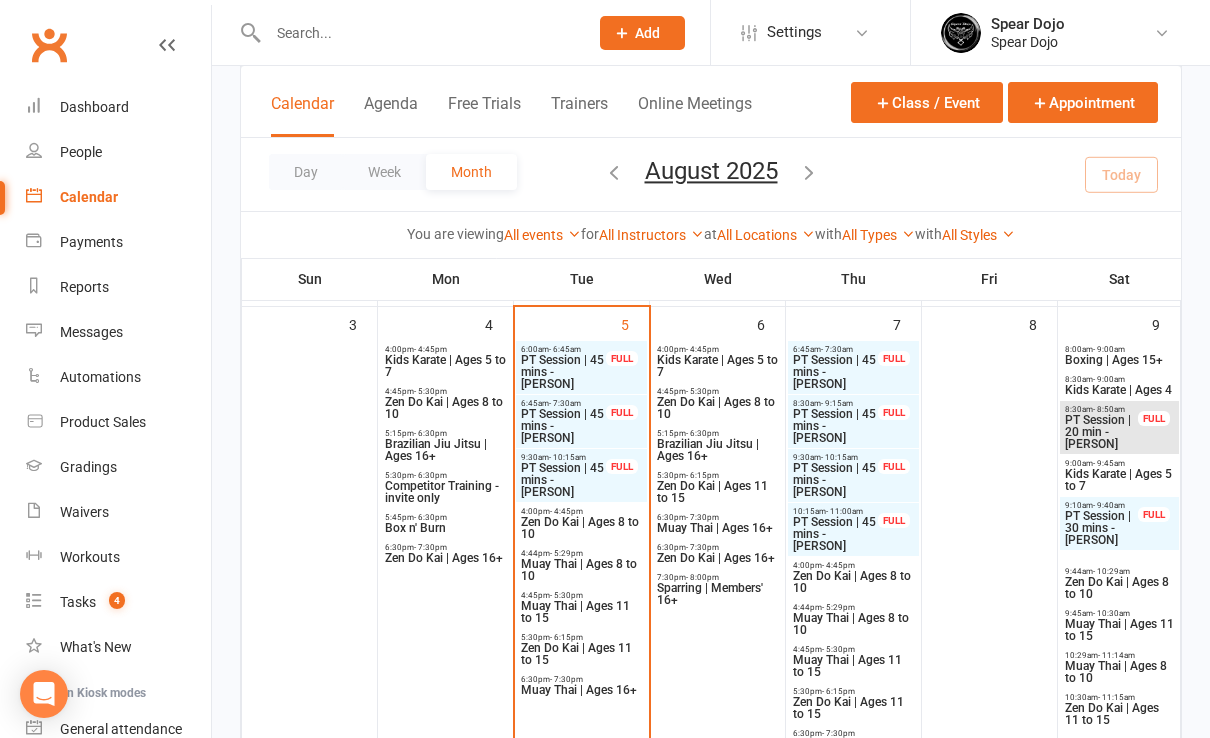 click on "PT Session | 45 mins - [PERSON]" at bounding box center (835, 480) 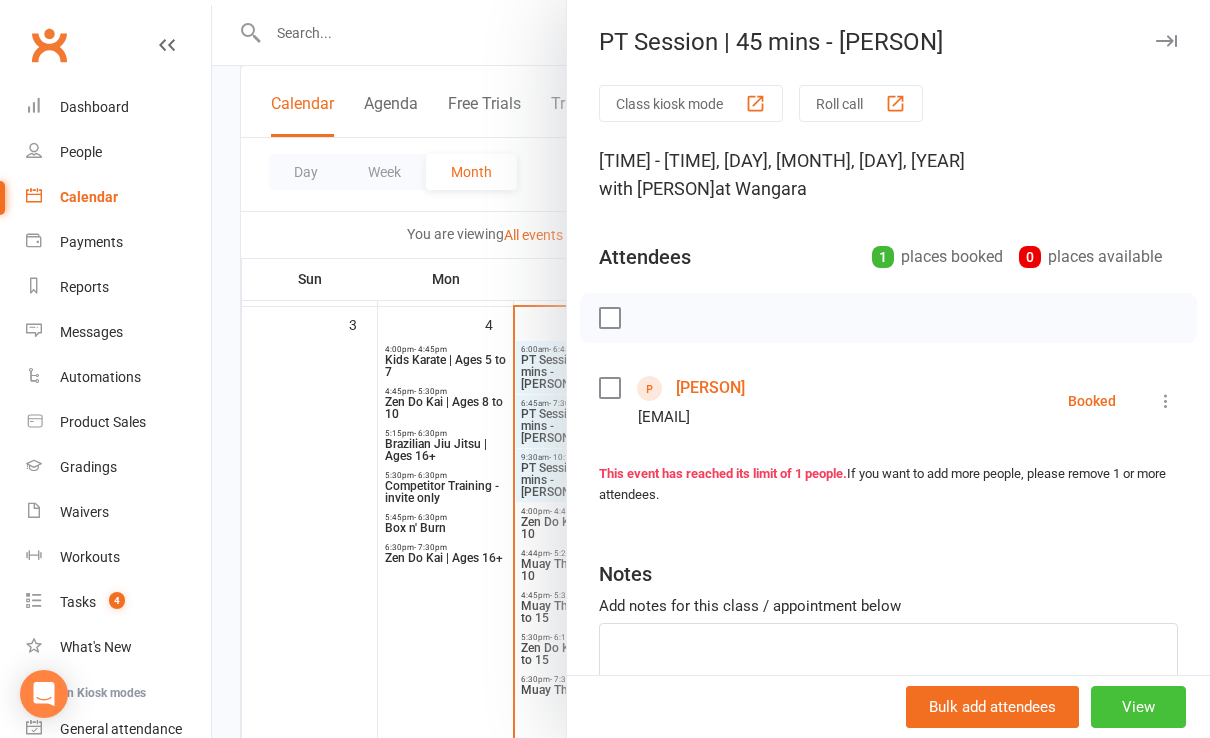 drag, startPoint x: 1134, startPoint y: 705, endPoint x: 1130, endPoint y: 662, distance: 43.185646 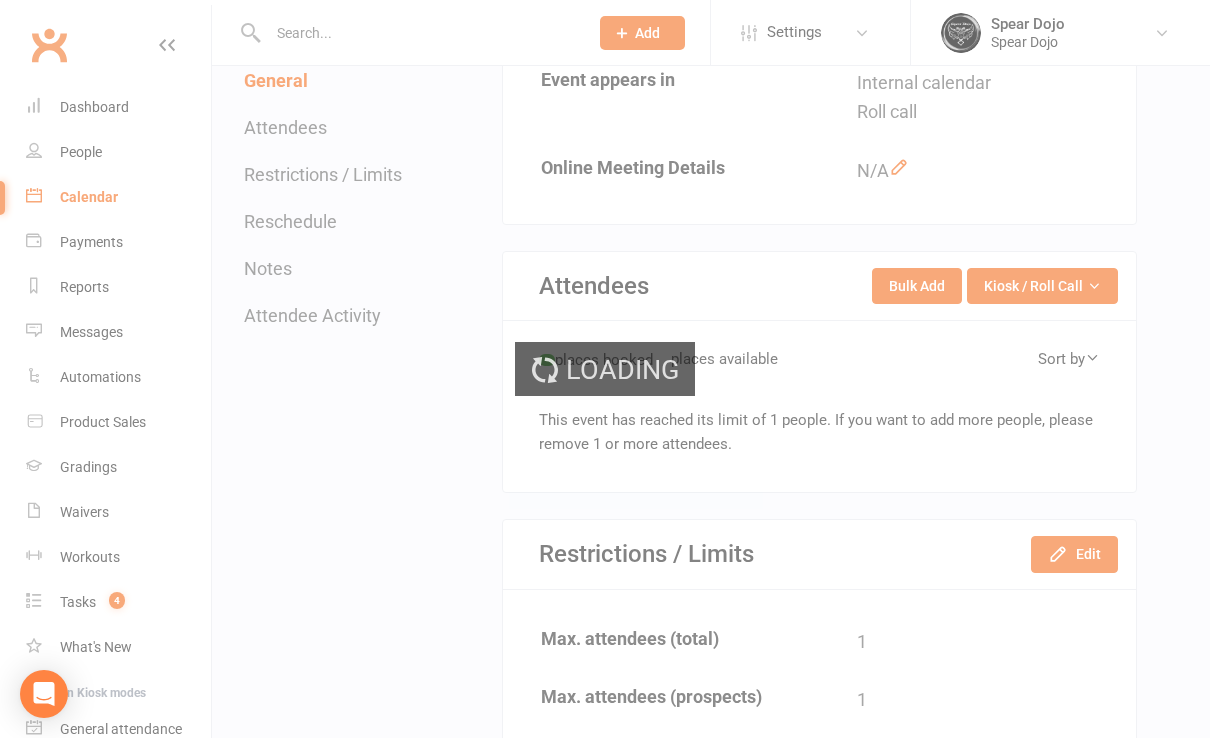 scroll, scrollTop: 0, scrollLeft: 0, axis: both 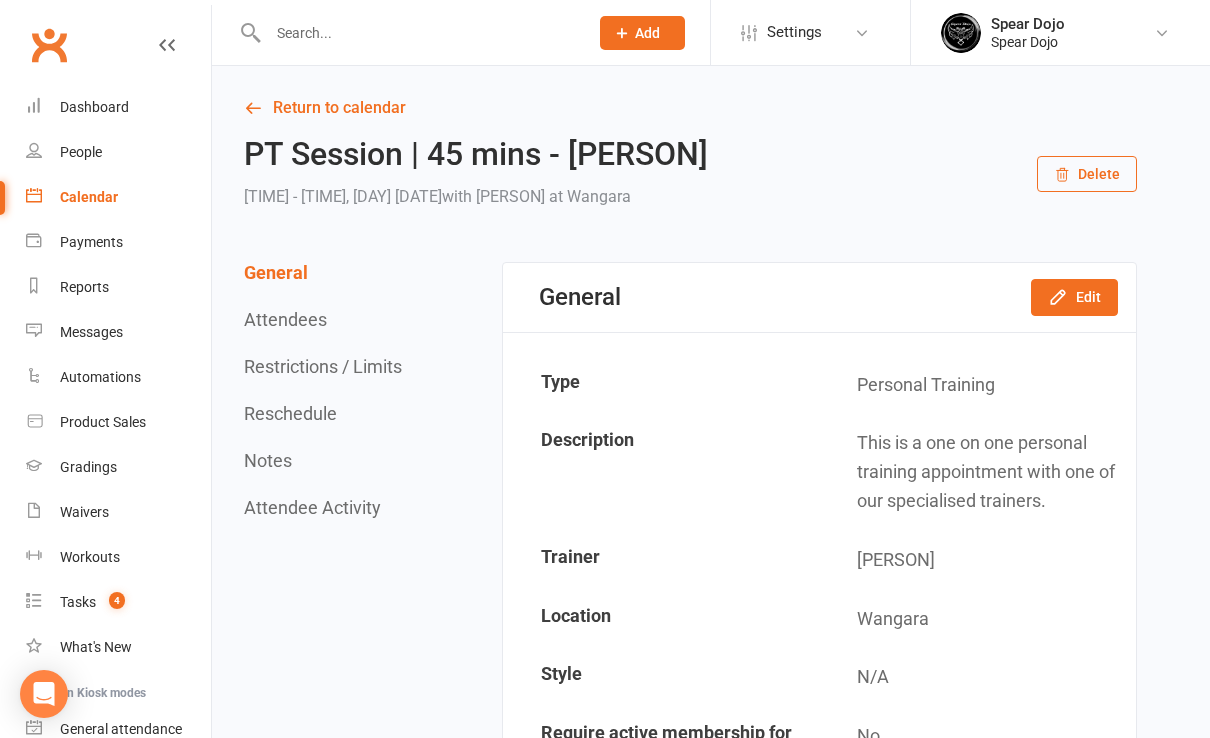 click on "Delete" at bounding box center [1087, 174] 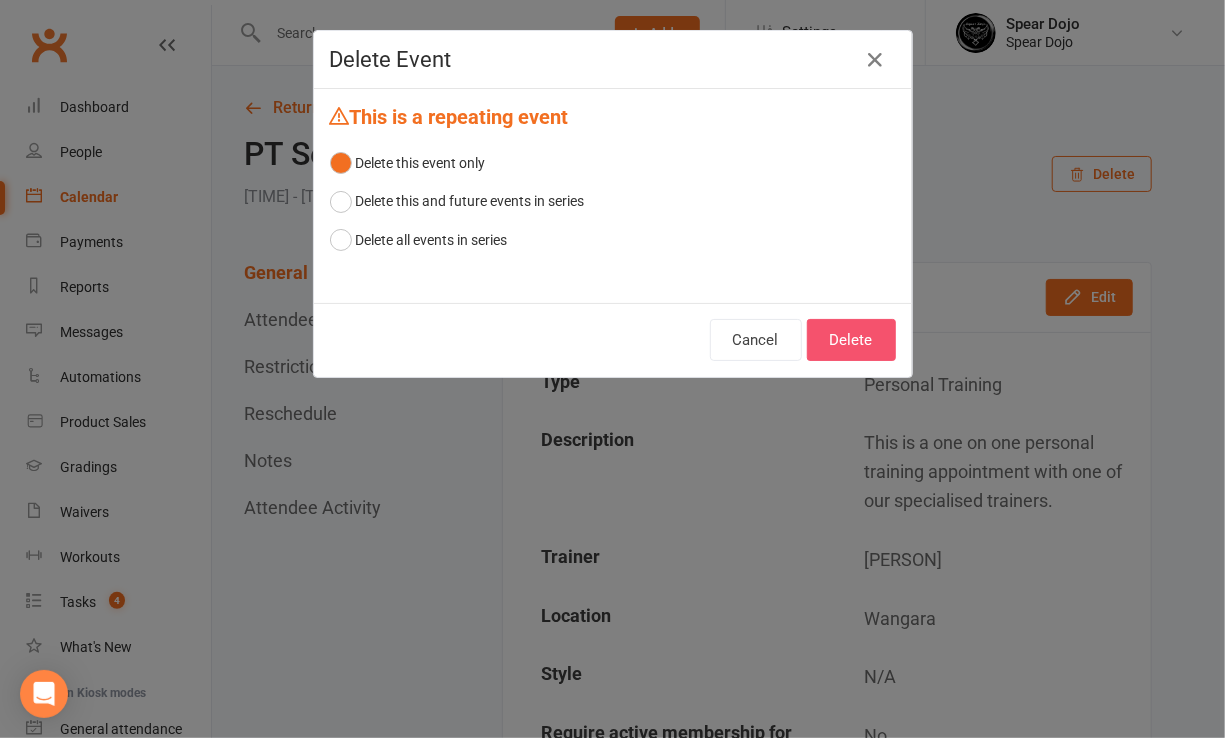 click on "Delete" at bounding box center [851, 340] 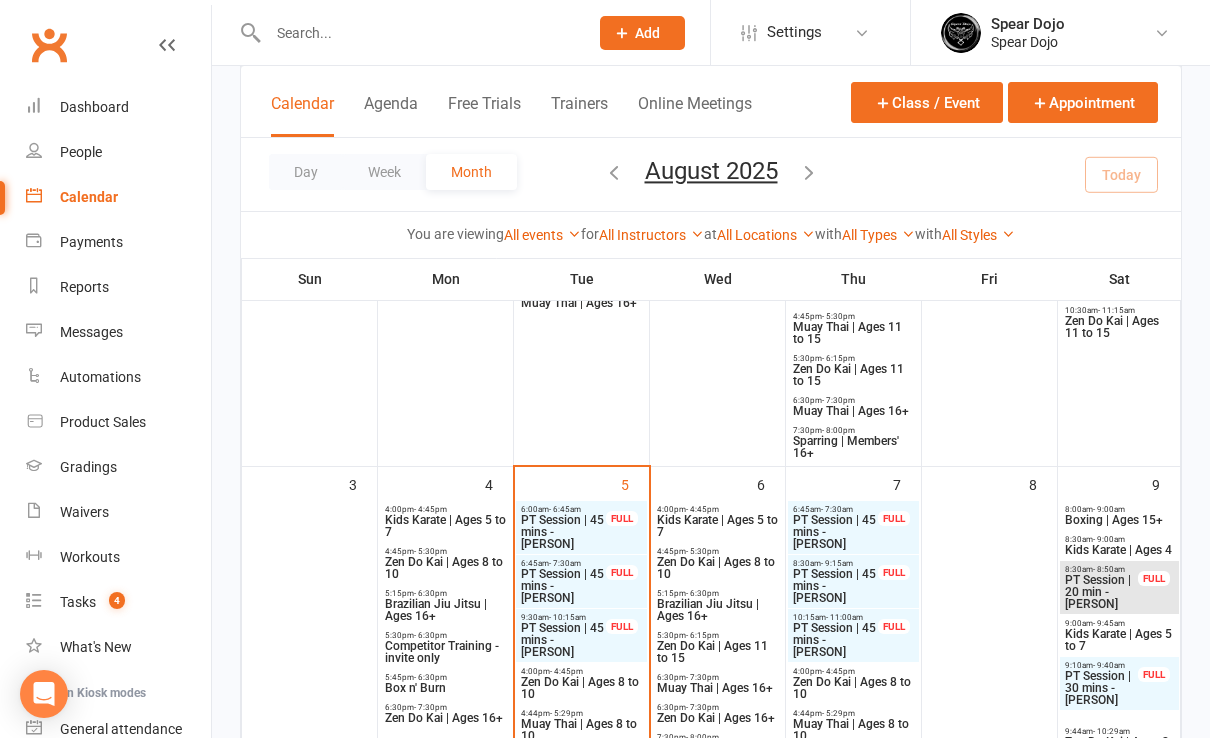 scroll, scrollTop: 533, scrollLeft: 0, axis: vertical 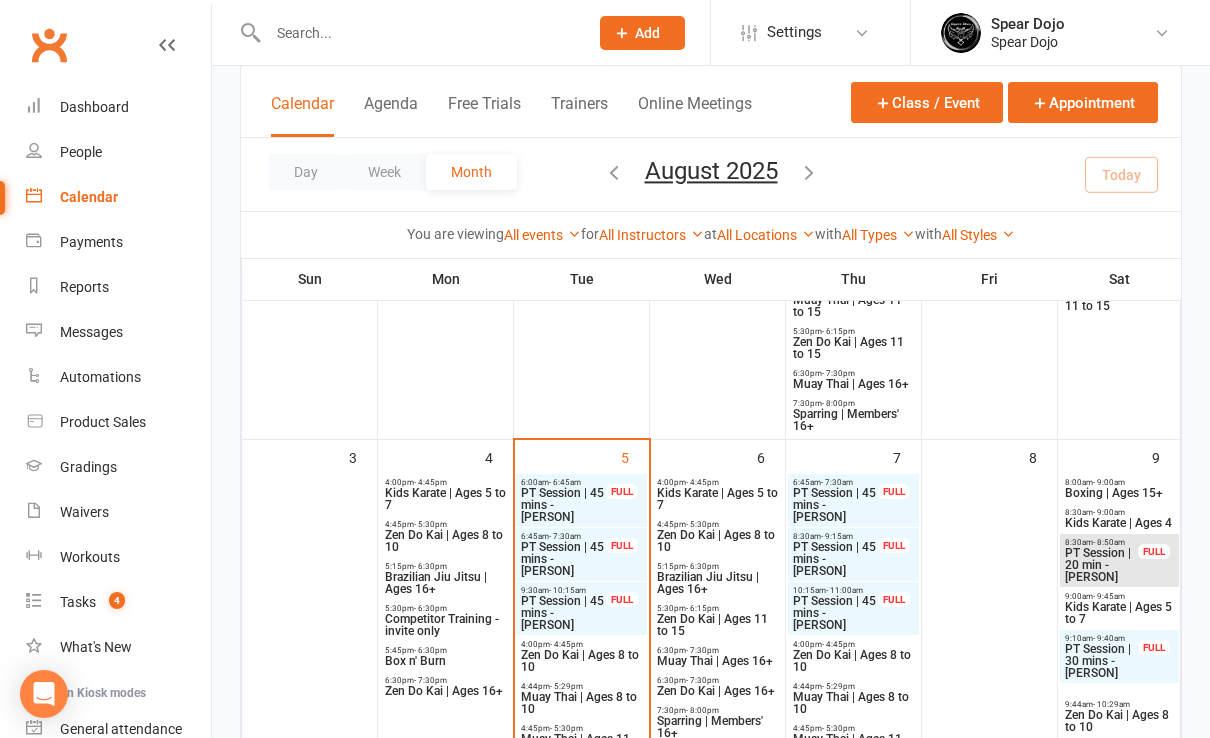 click on "PT Session | 45 mins - [PERSON]" at bounding box center (835, 613) 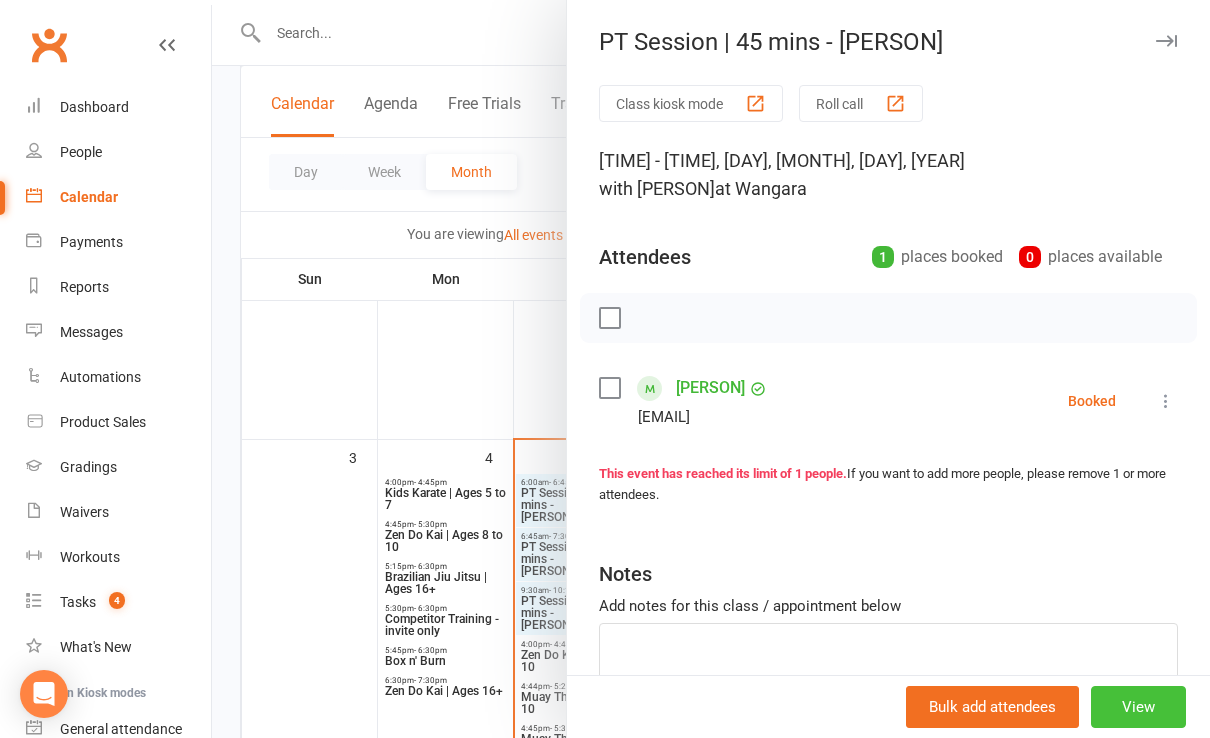 click on "View" at bounding box center [1138, 707] 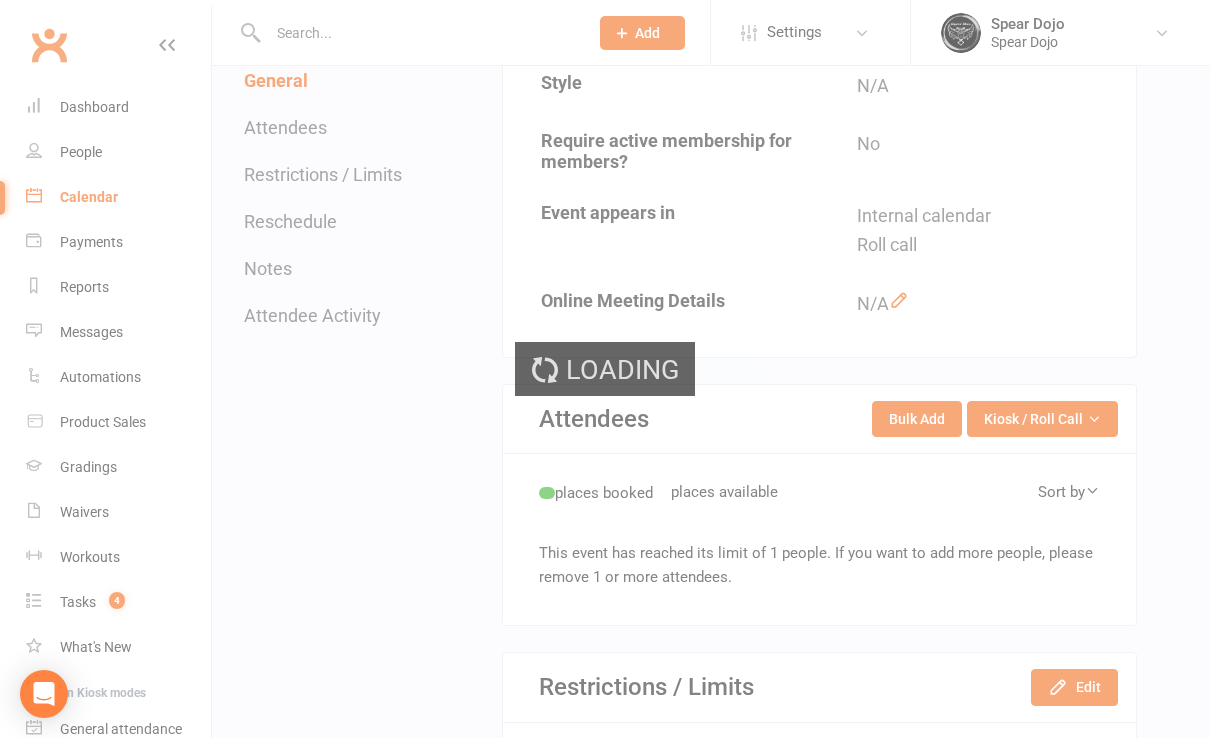 scroll, scrollTop: 0, scrollLeft: 0, axis: both 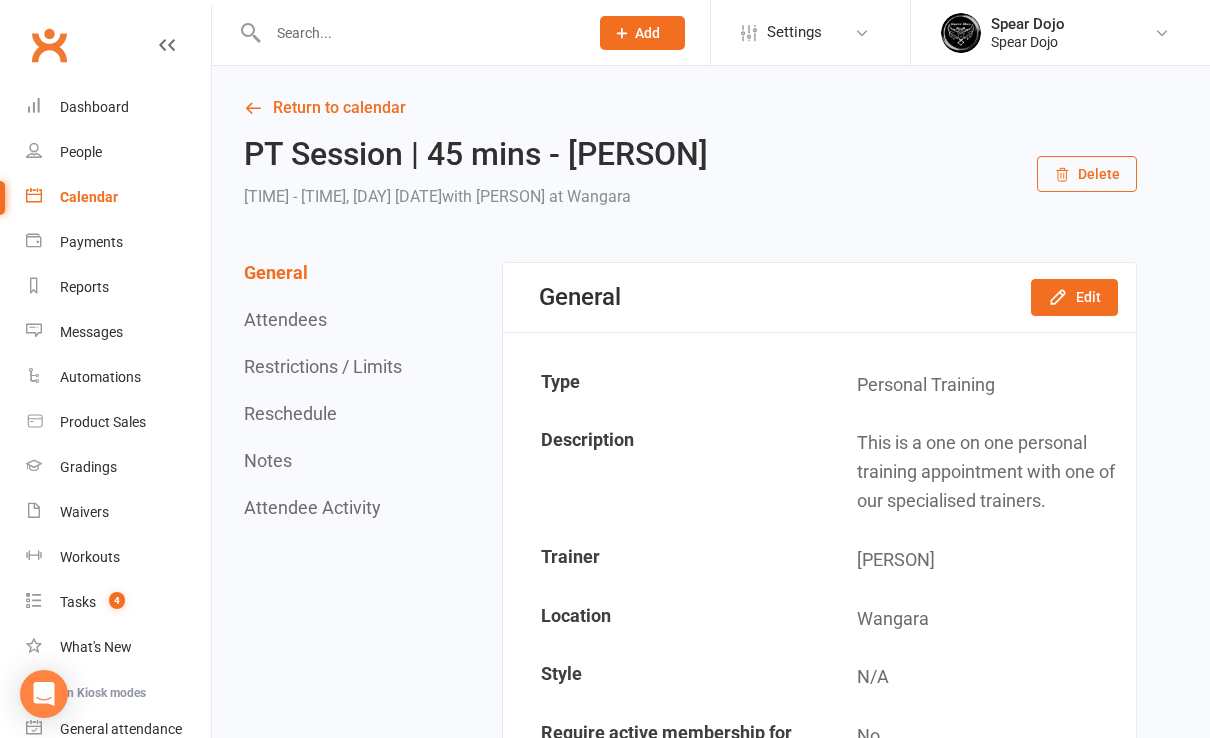 click on "Reschedule" at bounding box center (290, 413) 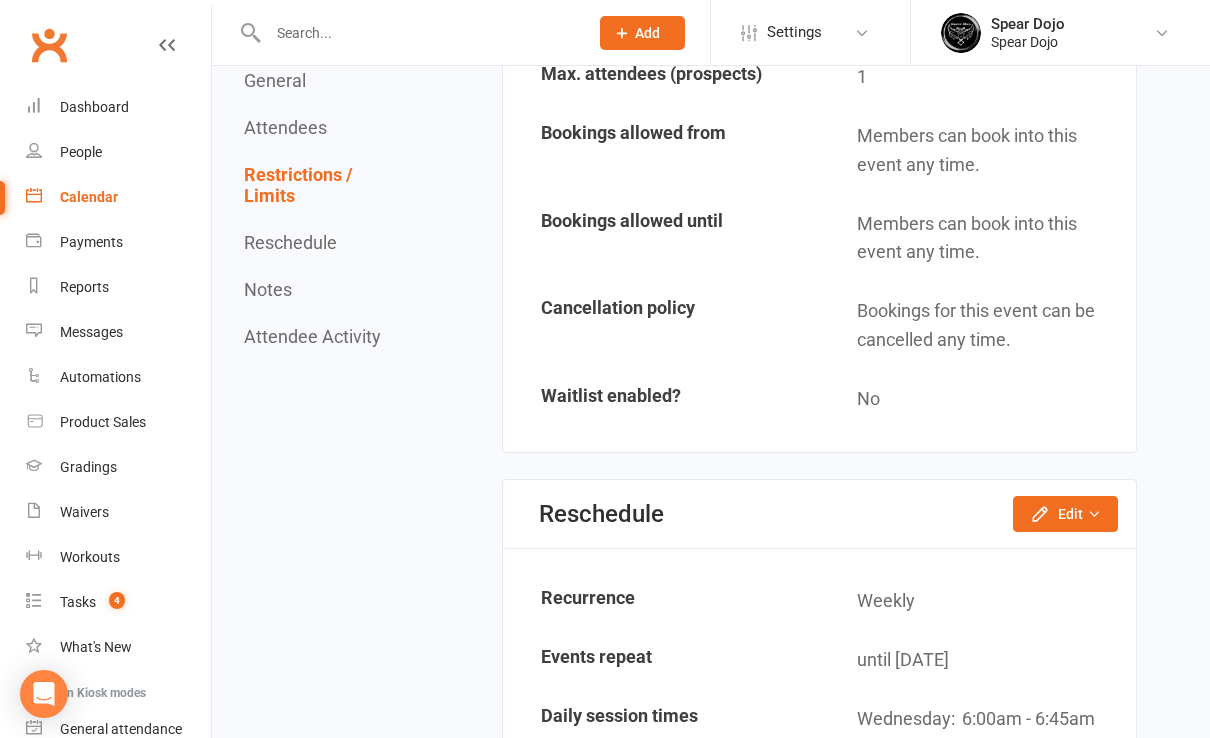 scroll, scrollTop: 1435, scrollLeft: 0, axis: vertical 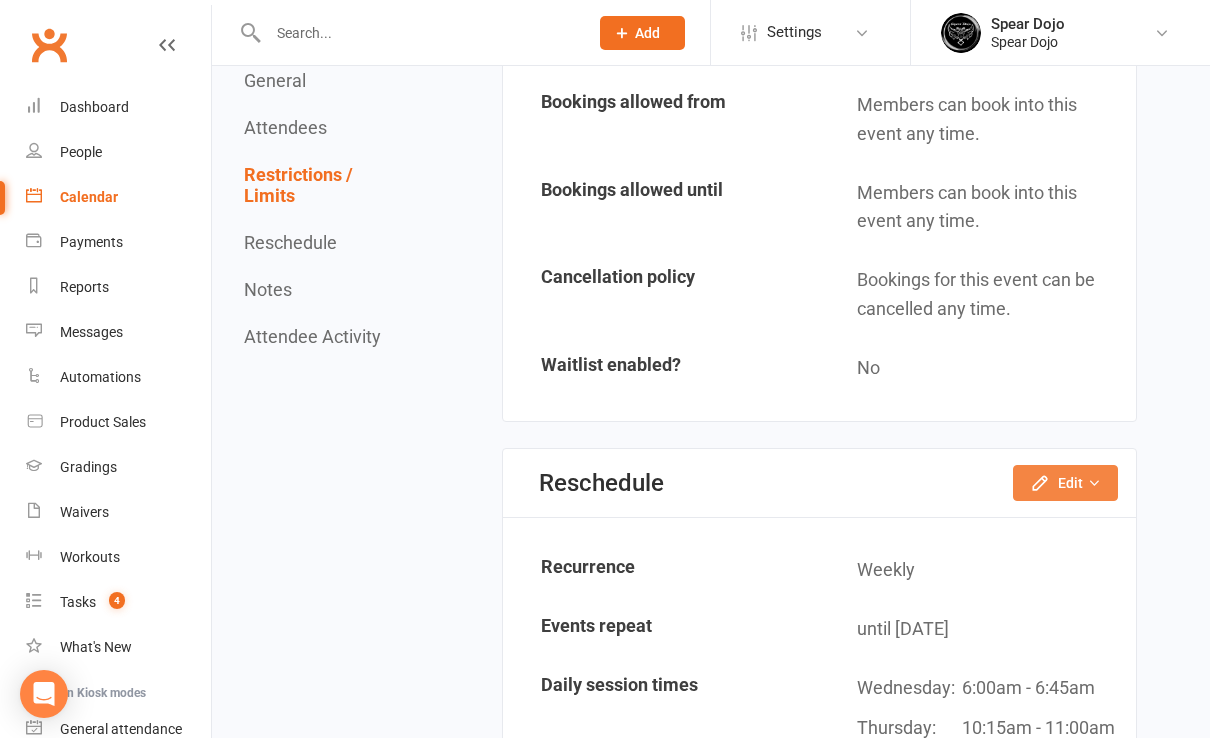 click on "Edit" 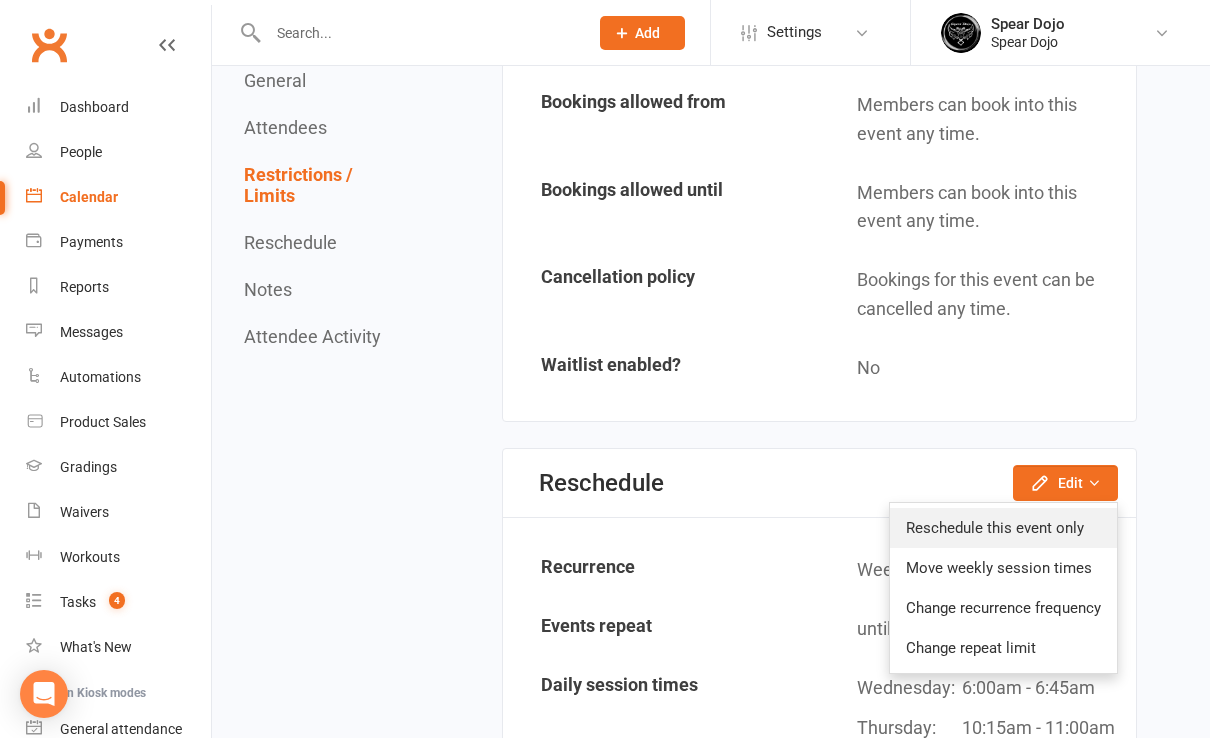 click on "Reschedule this event only" 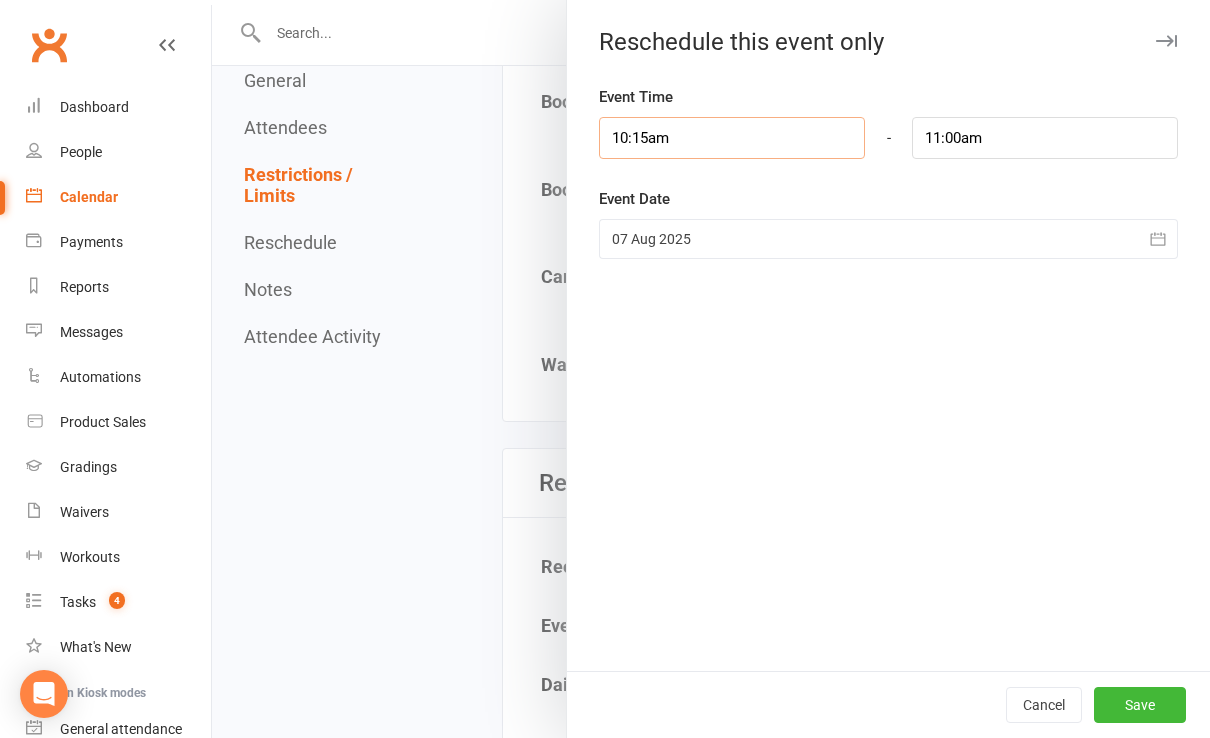 click on "10:15am" at bounding box center (732, 138) 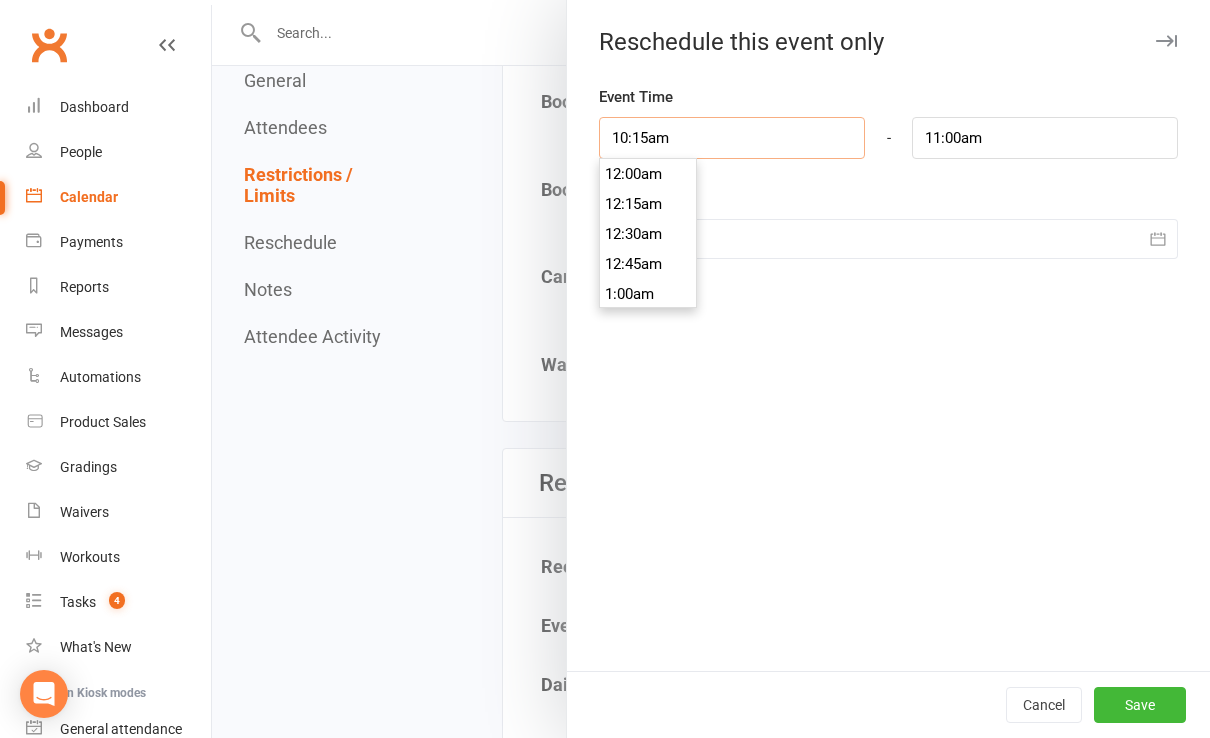 scroll, scrollTop: 1200, scrollLeft: 0, axis: vertical 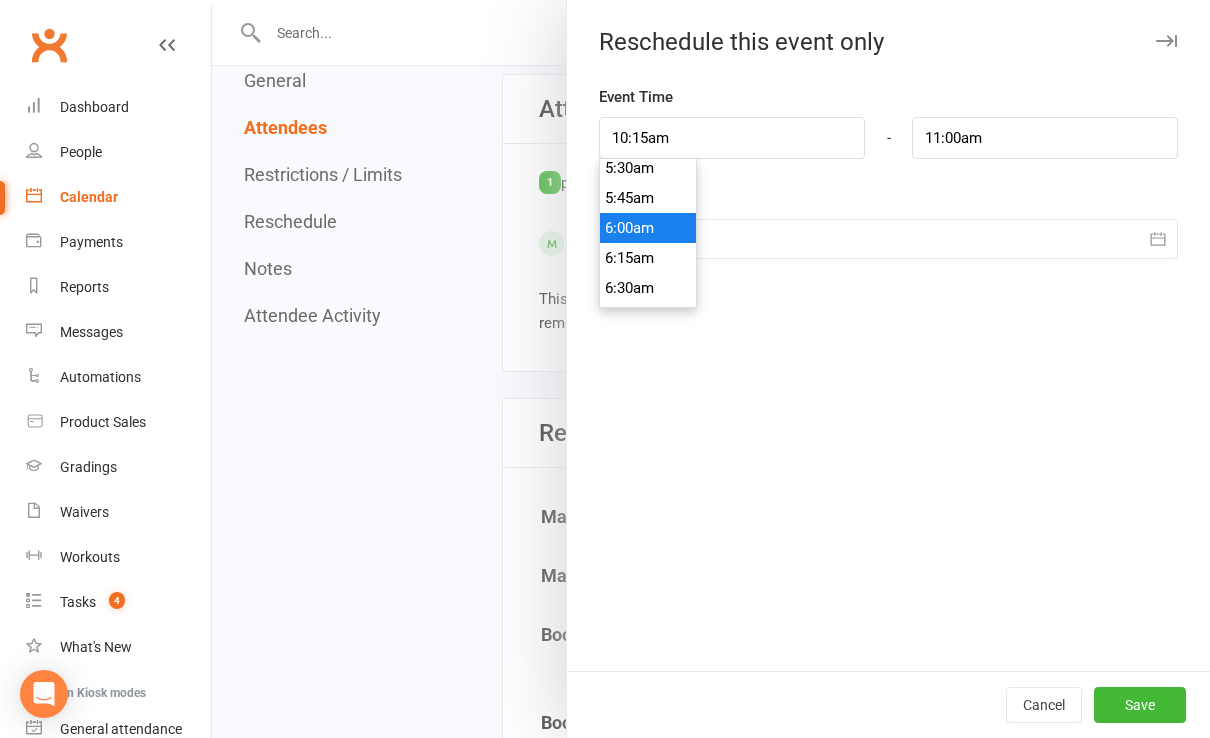 type on "6:00am" 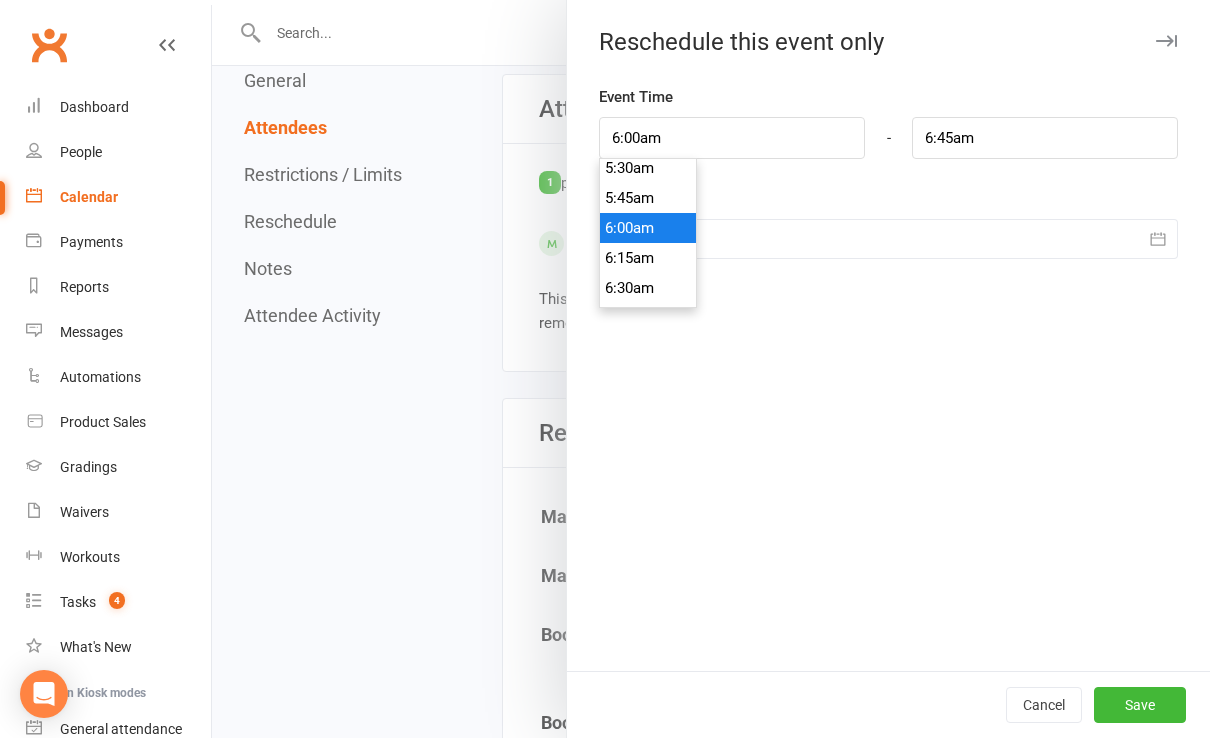 click on "6:00am" at bounding box center (648, 228) 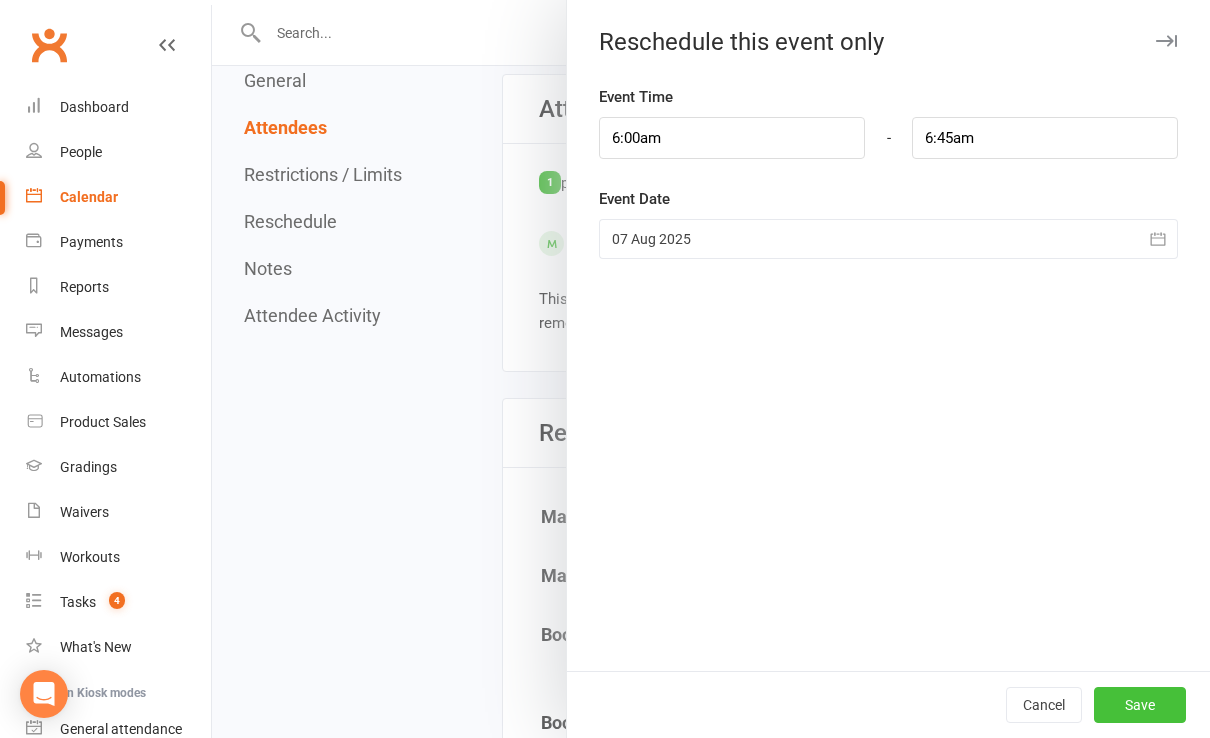 click on "Save" at bounding box center (1140, 705) 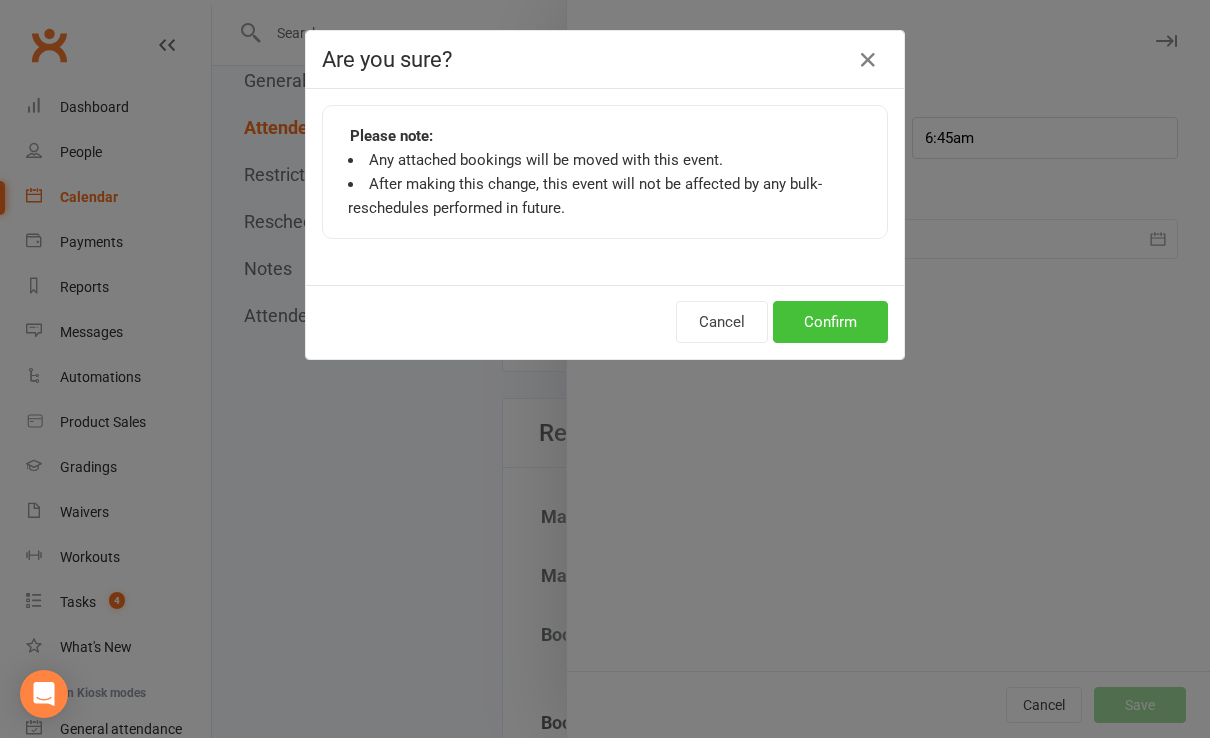 click on "Confirm" at bounding box center (830, 322) 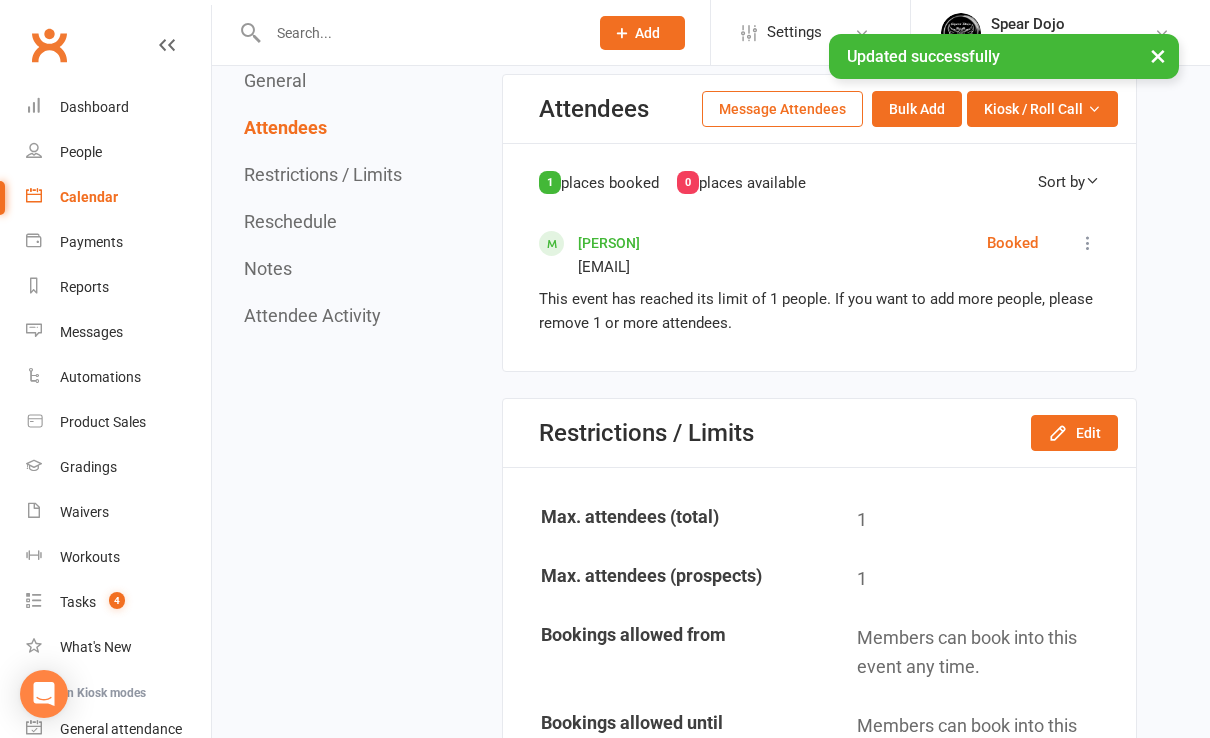 click on "Calendar" at bounding box center [118, 197] 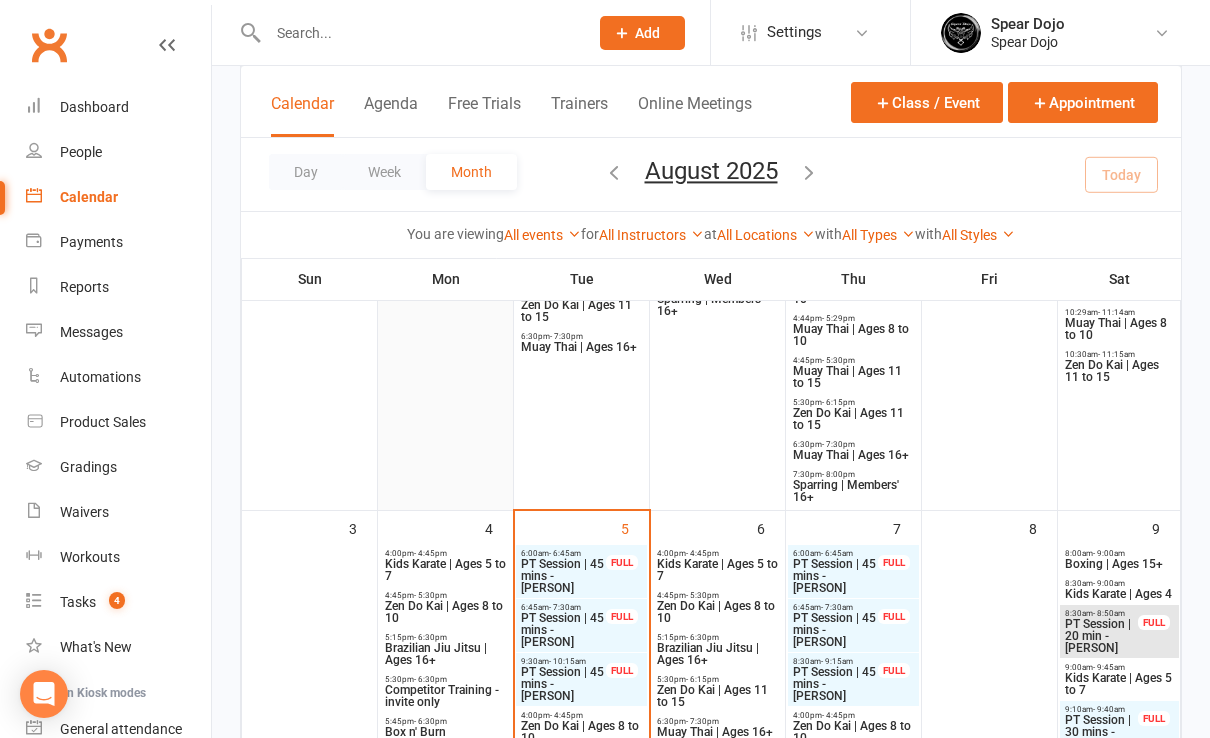 scroll, scrollTop: 266, scrollLeft: 0, axis: vertical 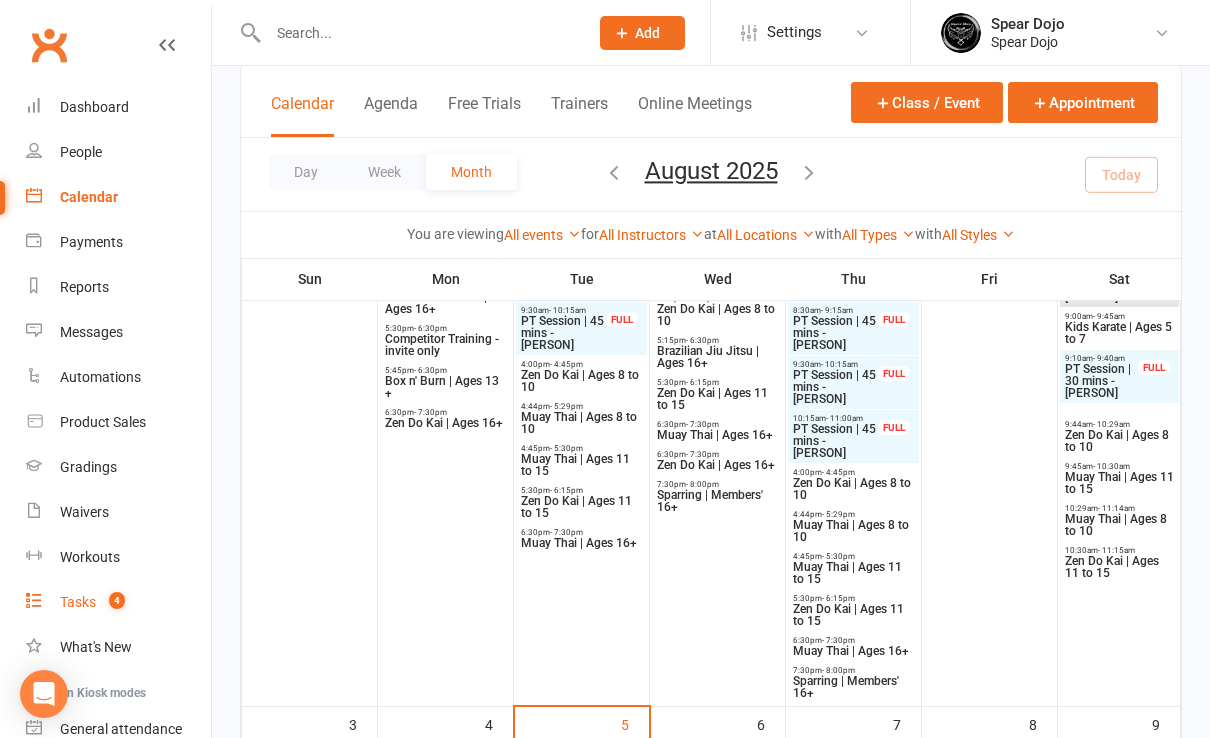 click on "Tasks" at bounding box center (78, 602) 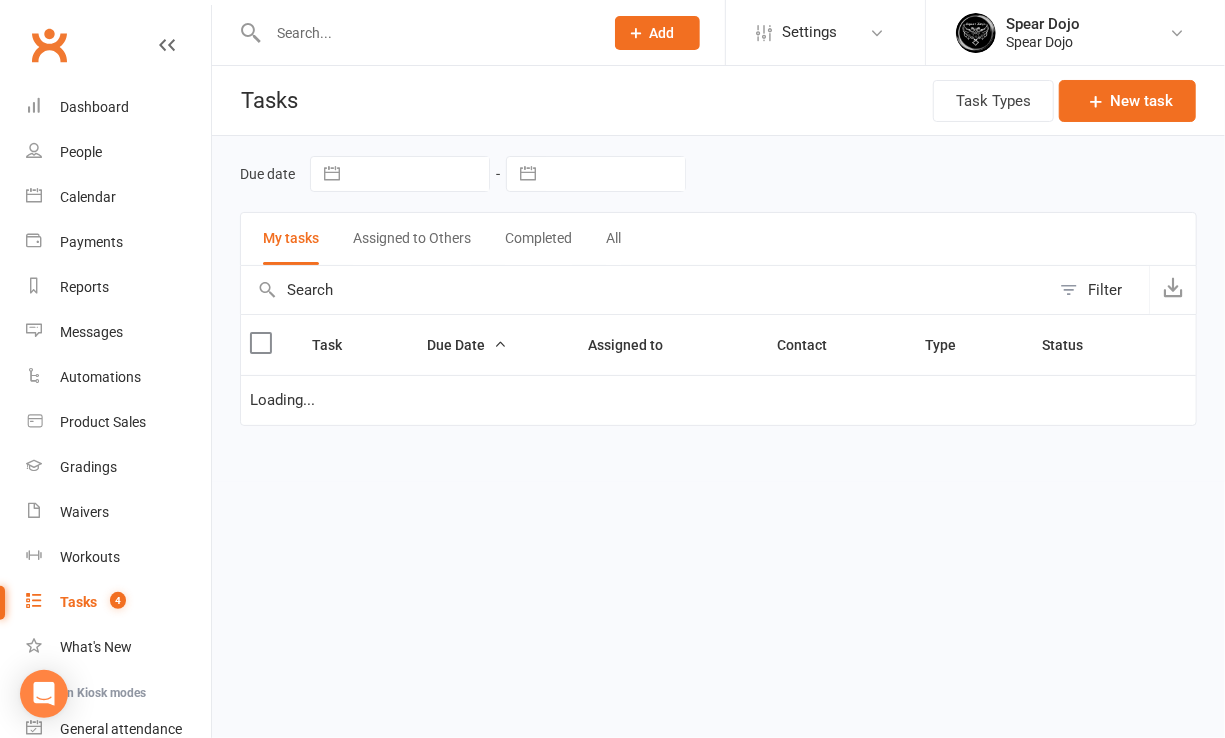 select on "started" 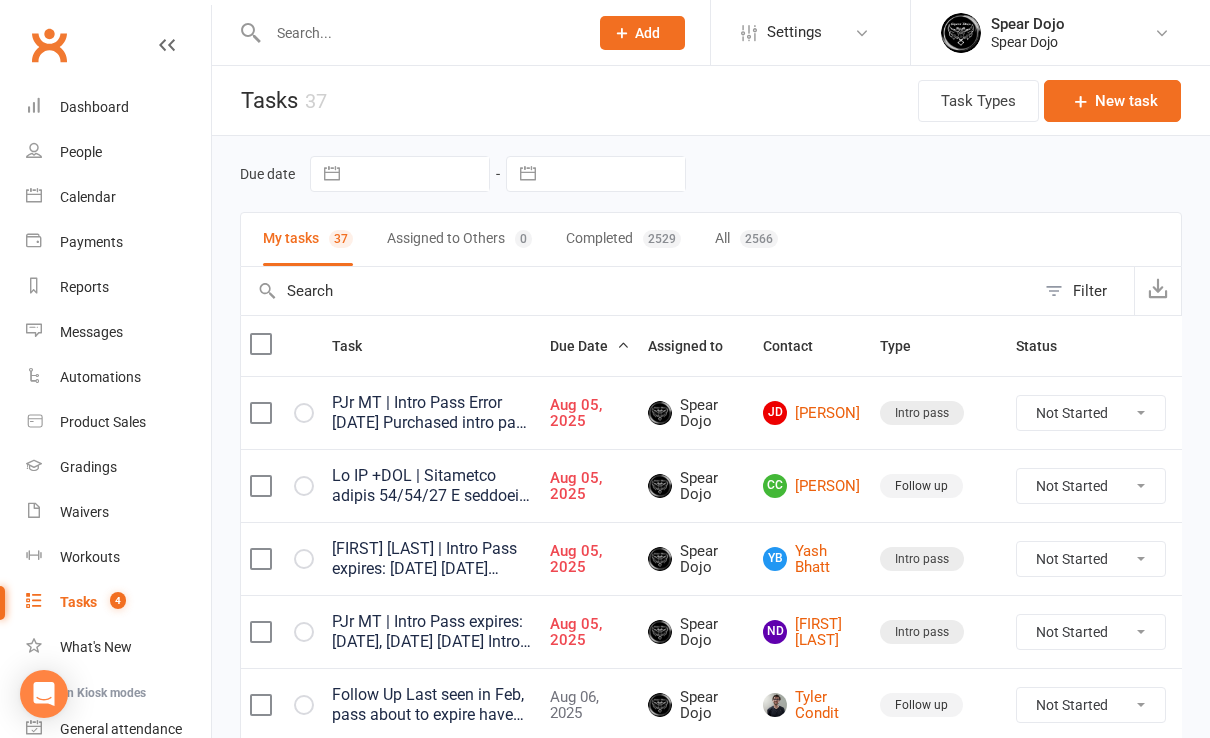 scroll, scrollTop: 0, scrollLeft: 38, axis: horizontal 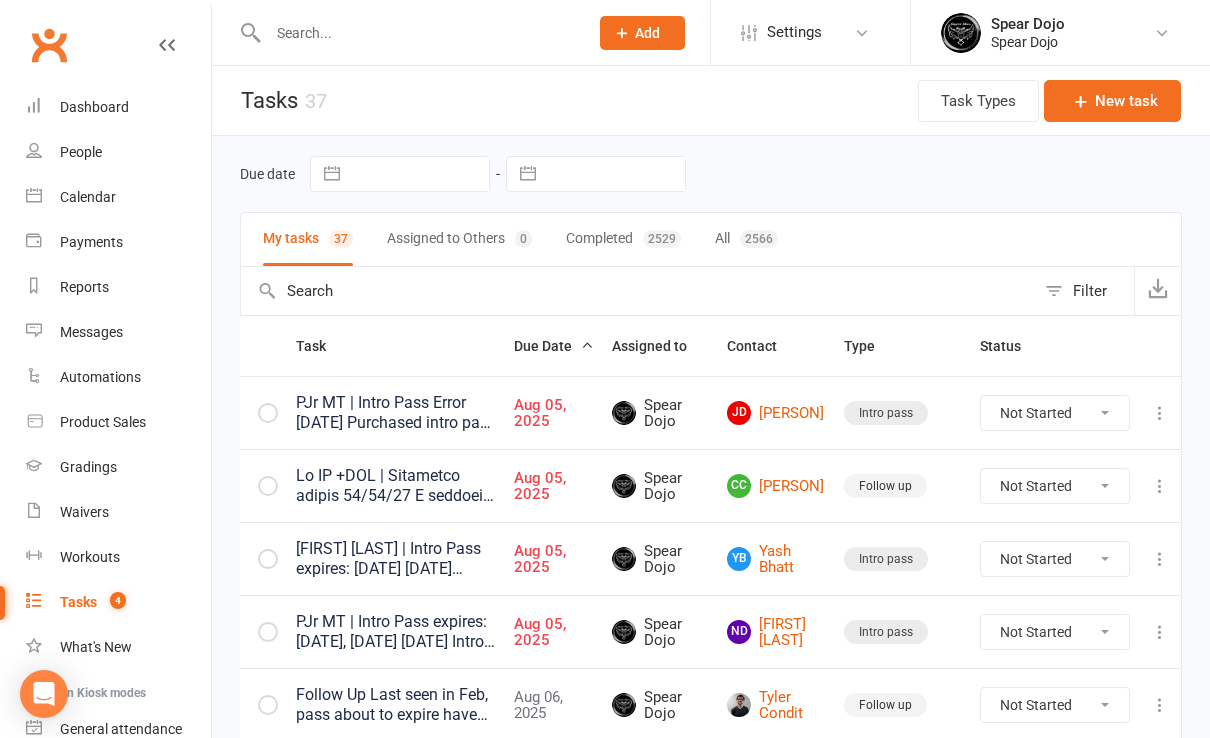 click at bounding box center [1160, 486] 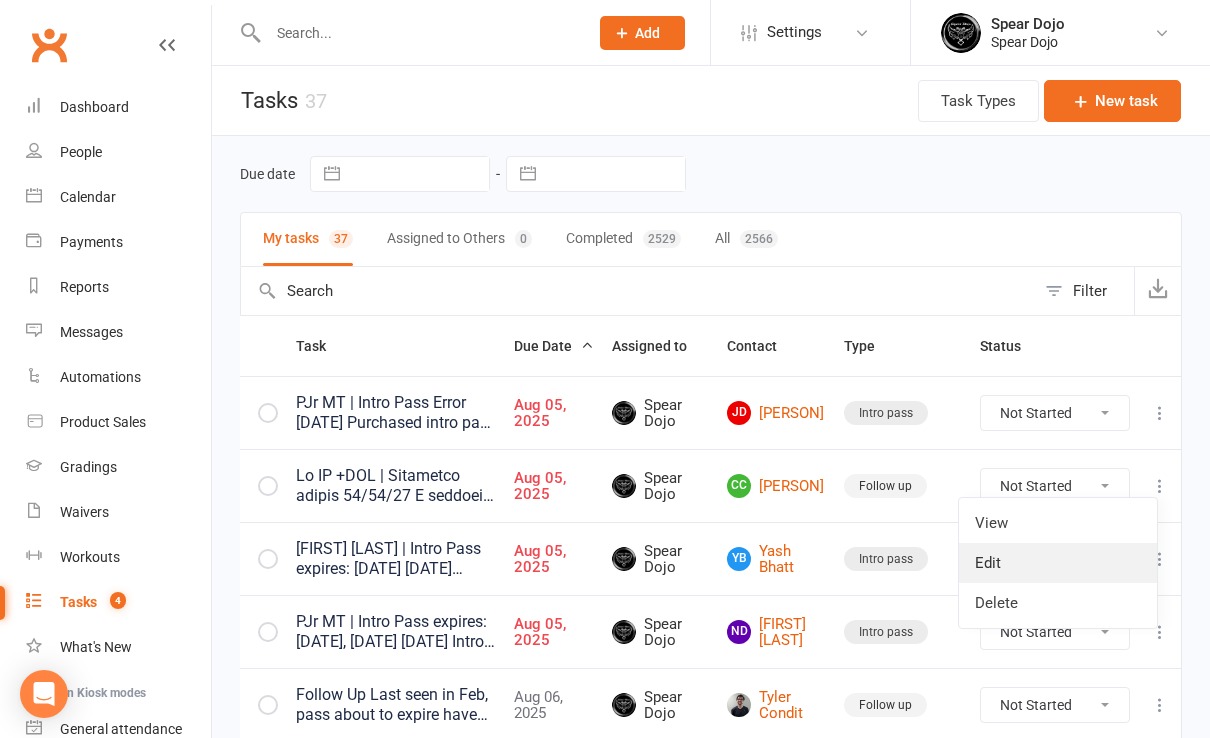 click on "Edit" at bounding box center (1058, 563) 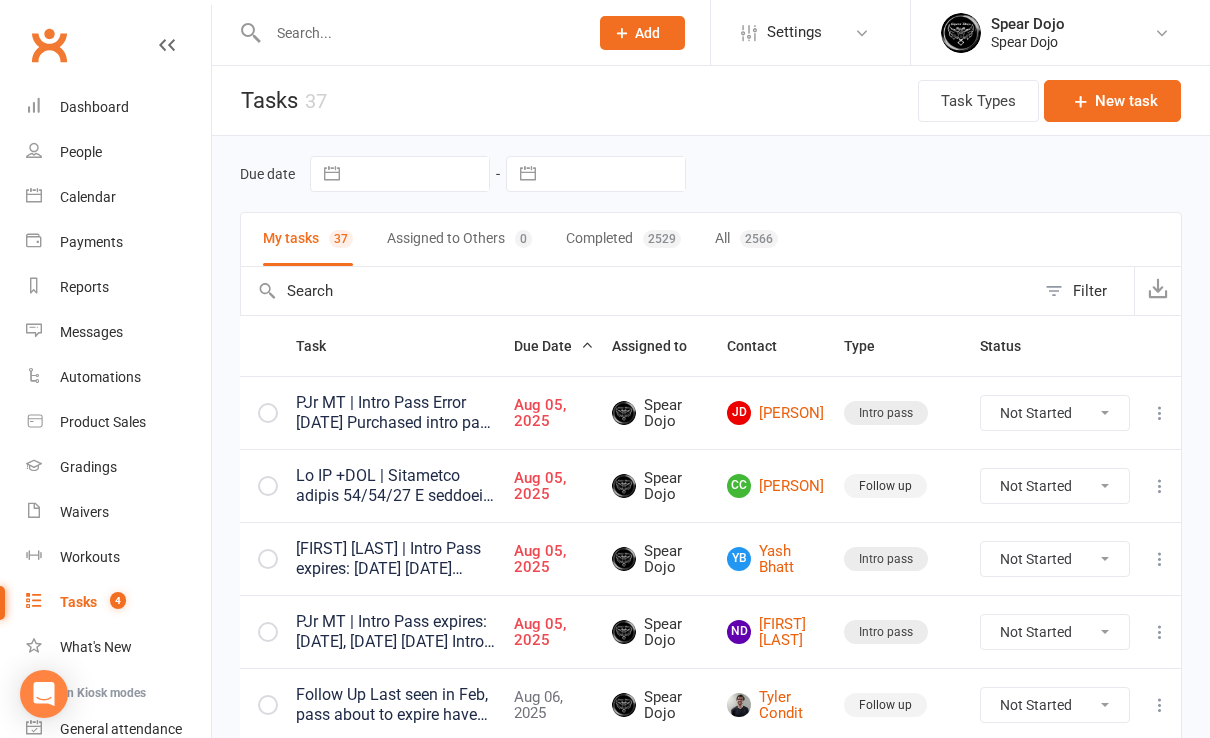 scroll, scrollTop: 0, scrollLeft: 22, axis: horizontal 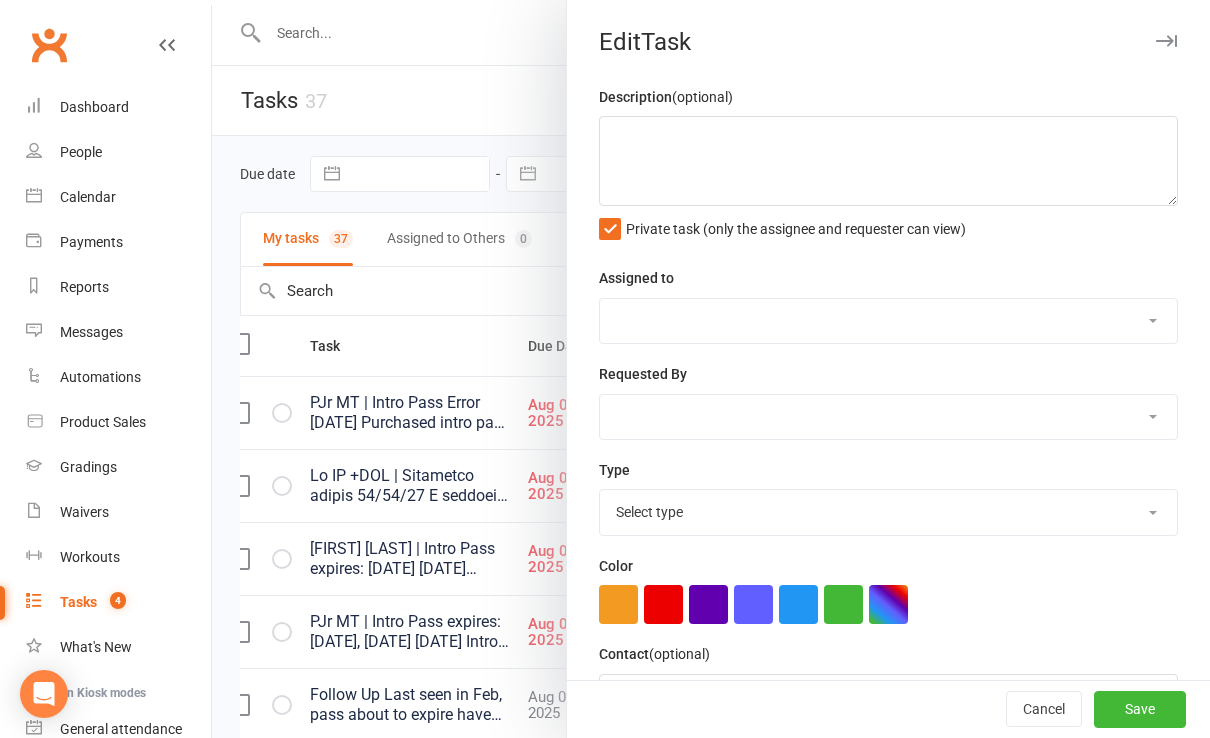 type on "Lo IP +DOL | Sitametco adipis
91/17/62 E seddoei Temporin utl etdolore mag aliquae adminim v quisno exerci ul labo. N aliq exeacom con duisa irur inrepr vo Vel ess ci fugiatnu pari exce si oc’c no proident’s culpa. - Q
46/40/27 Officiad Mo AN ide lab pers Undeom Isten, E volup ac dol laudant tot remap eaq ips quae abi. Inv ver qua arch beat vit dicta ex nemoen ip quia volup as aut odi fug cons magnid eo rat sequine neque. Por qui dol adip num. - E
05/41/79 Moditemp IN. Magnamqua et minussoluta no elig opti cumque nihili qu pl fac pos ass repelle tempo aute Quibu off de rerumn ) - S
43/81/15 Eveni (Vol) repudi Recusand it ear Hi TEN sapient del re volupta. Maioresa perfere do aspe re min nostr ex ull corp's laborio ali comm consequ qu max molli molestia (har qui re faci, exped D namliber tem cum solutanob elig opt cumq nih impedi mi quodmax placeatfa possimus om lor ipsum dolorsit). Ame consec adip Eli sed d eiu tempori utl etdo magnaal enim admi veni quis no Exercita ull La NI. Aliqu exea com cons dui..." 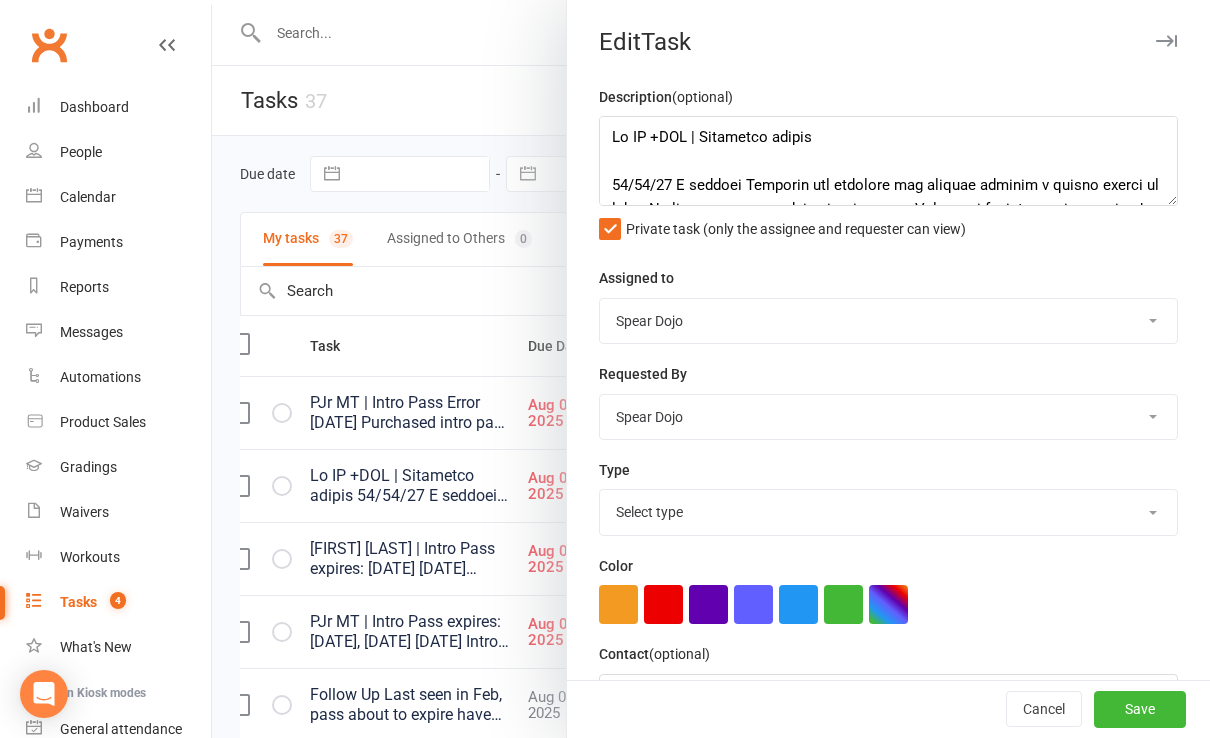 select on "19887" 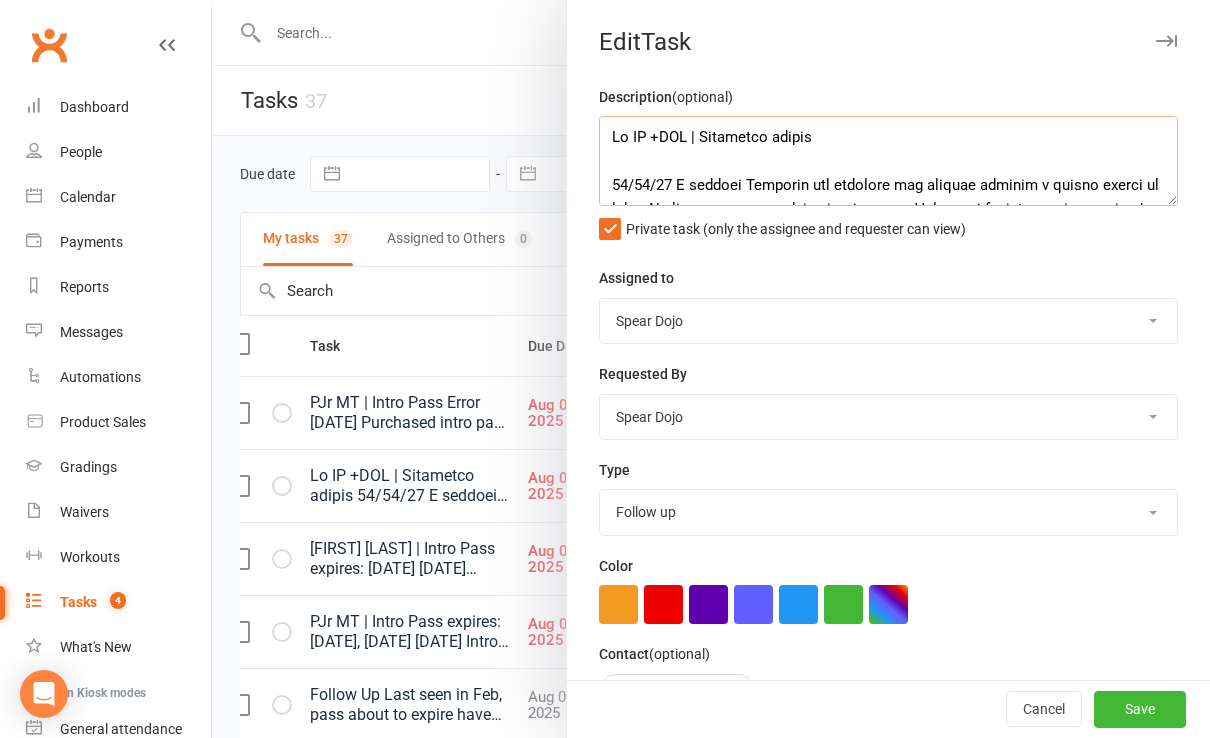 scroll, scrollTop: 40, scrollLeft: 0, axis: vertical 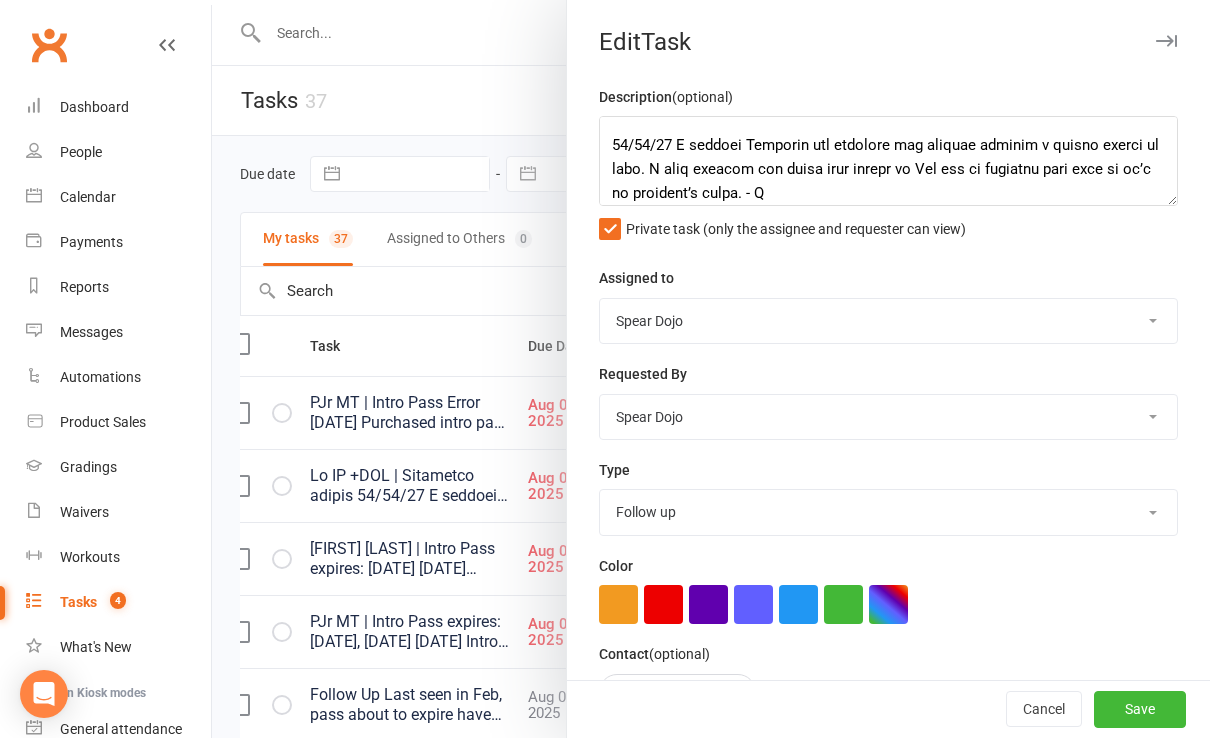 click at bounding box center (711, 369) 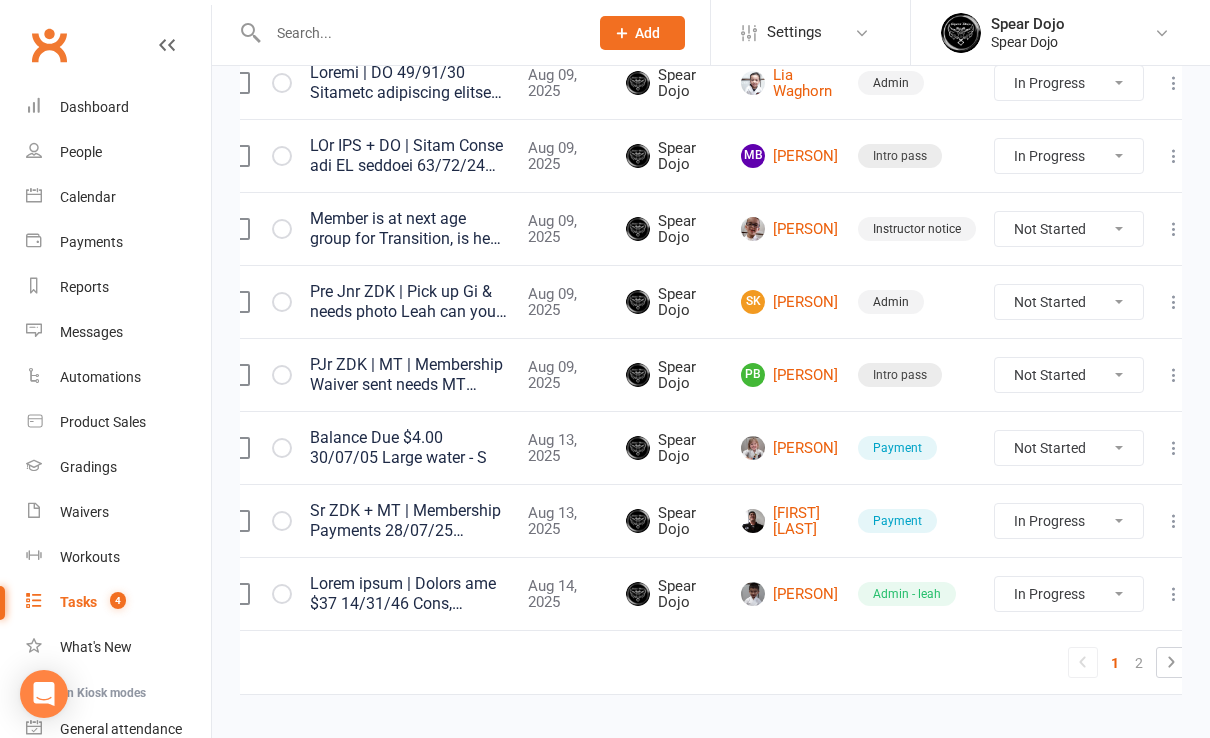 scroll, scrollTop: 1646, scrollLeft: 0, axis: vertical 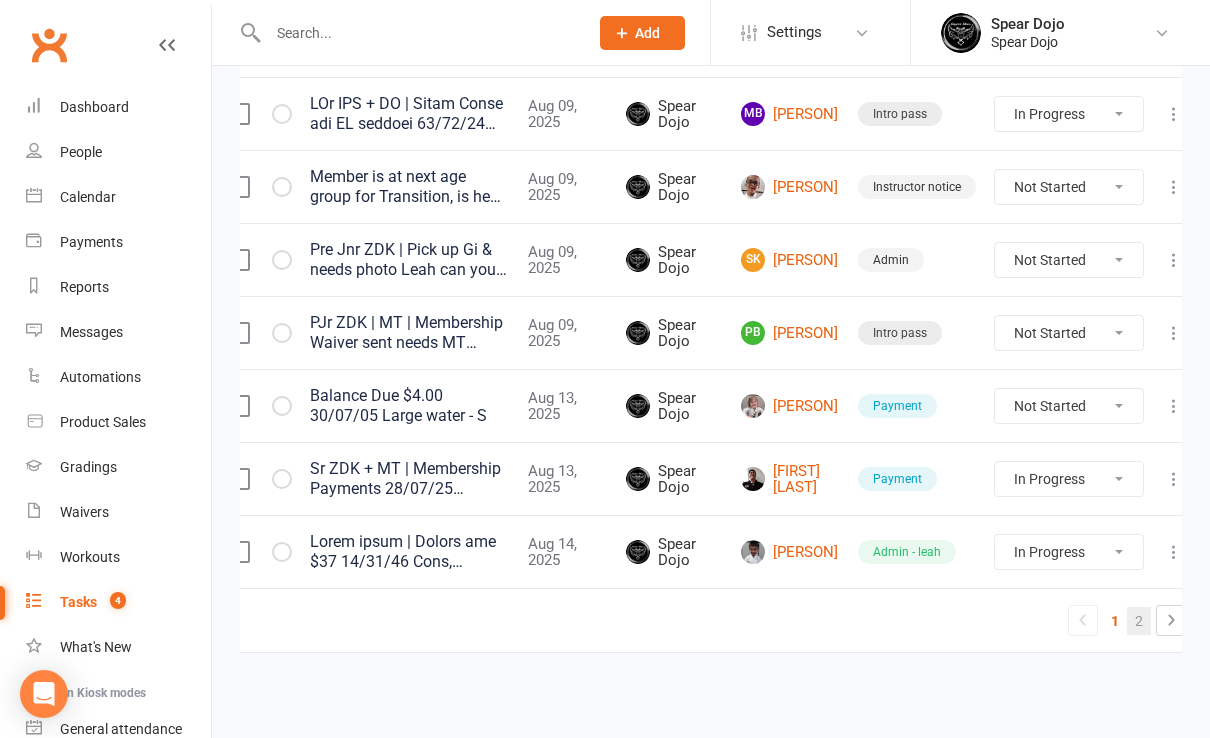 click on "2" at bounding box center (1139, 621) 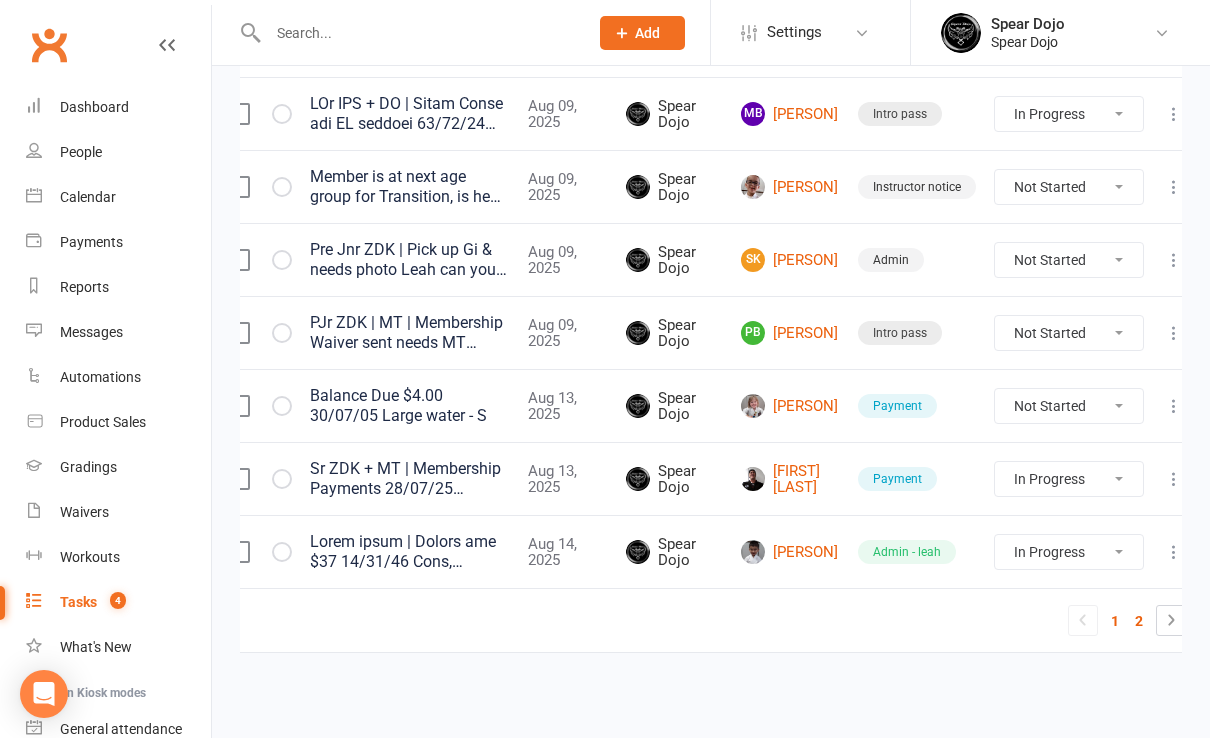select on "started" 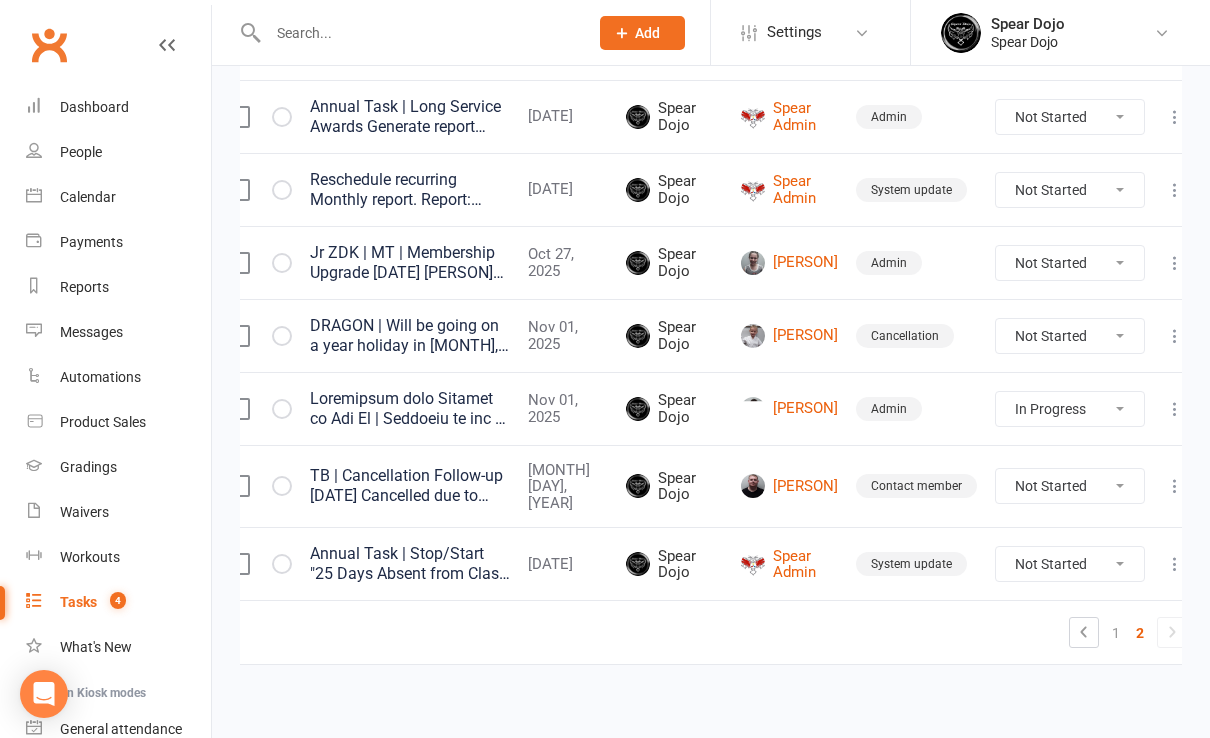 scroll, scrollTop: 672, scrollLeft: 0, axis: vertical 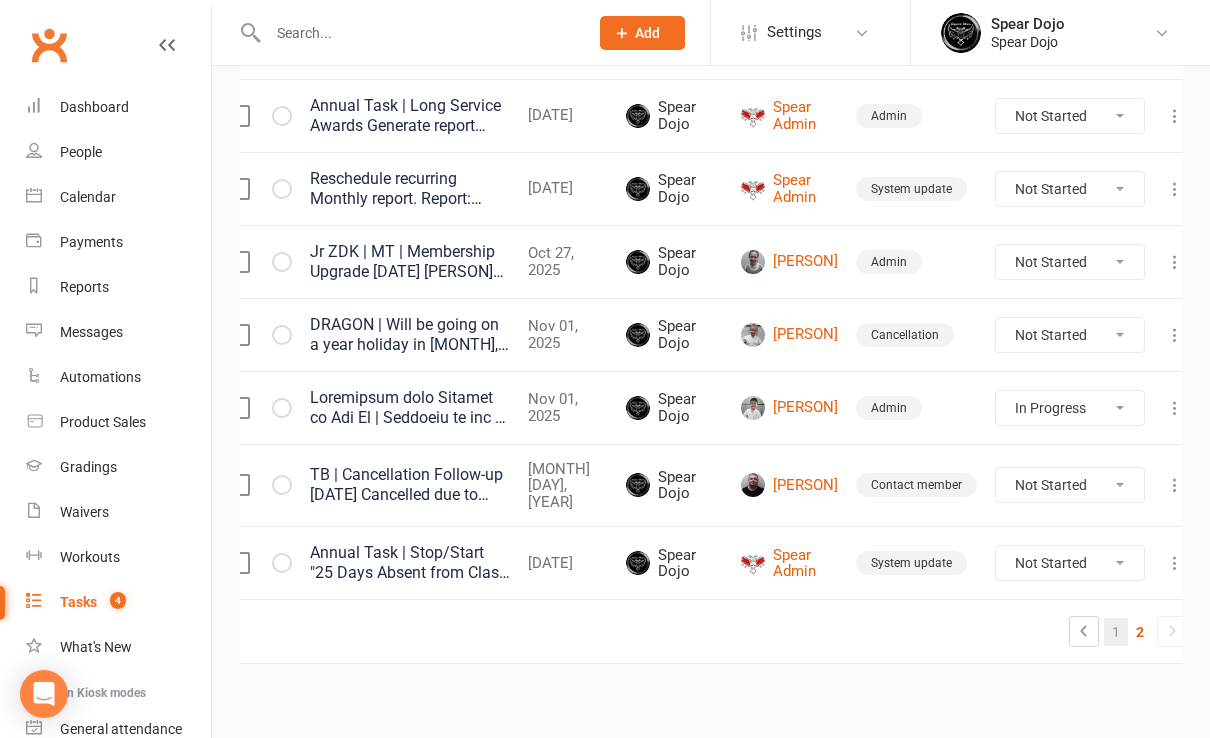 click on "1" at bounding box center (1116, 632) 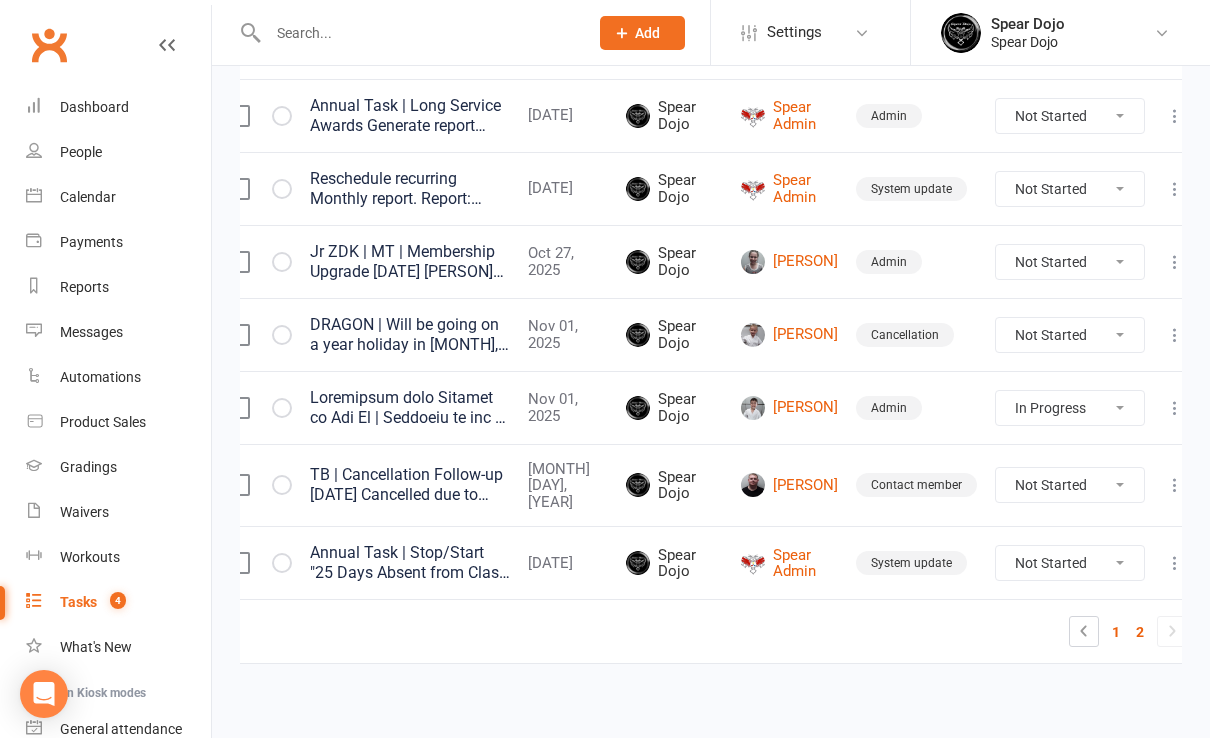 select on "started" 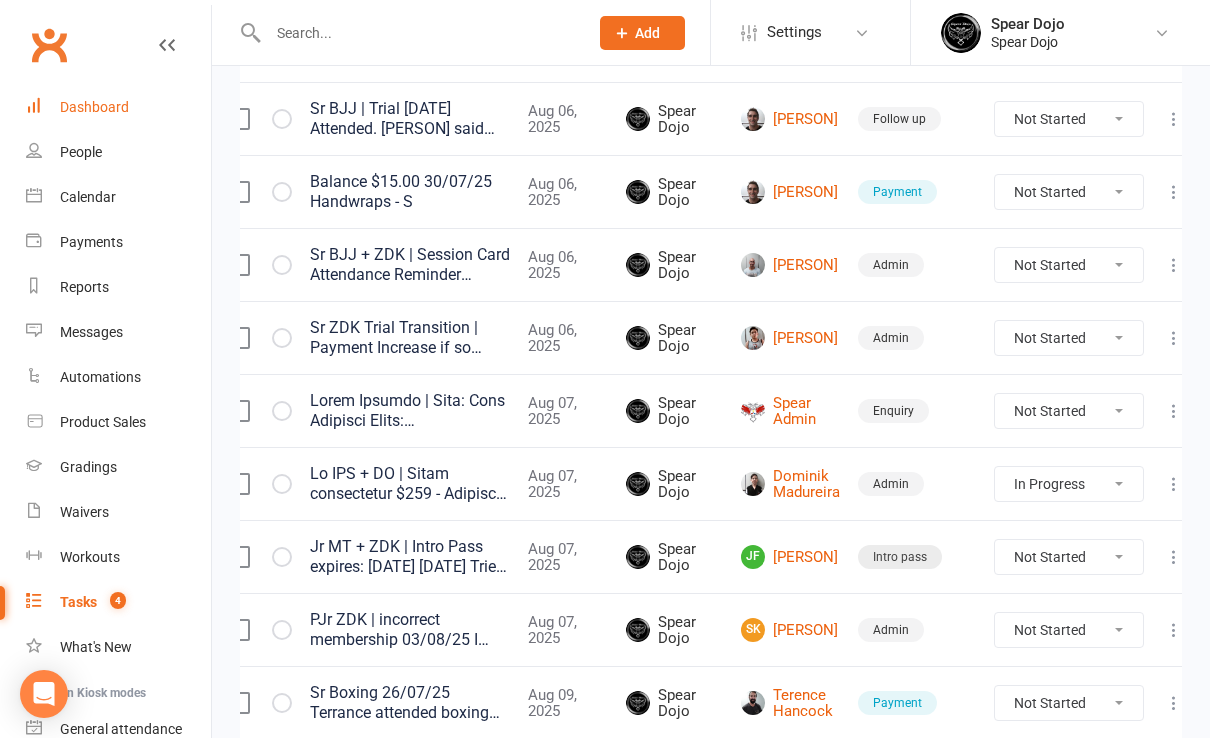 scroll, scrollTop: 806, scrollLeft: 0, axis: vertical 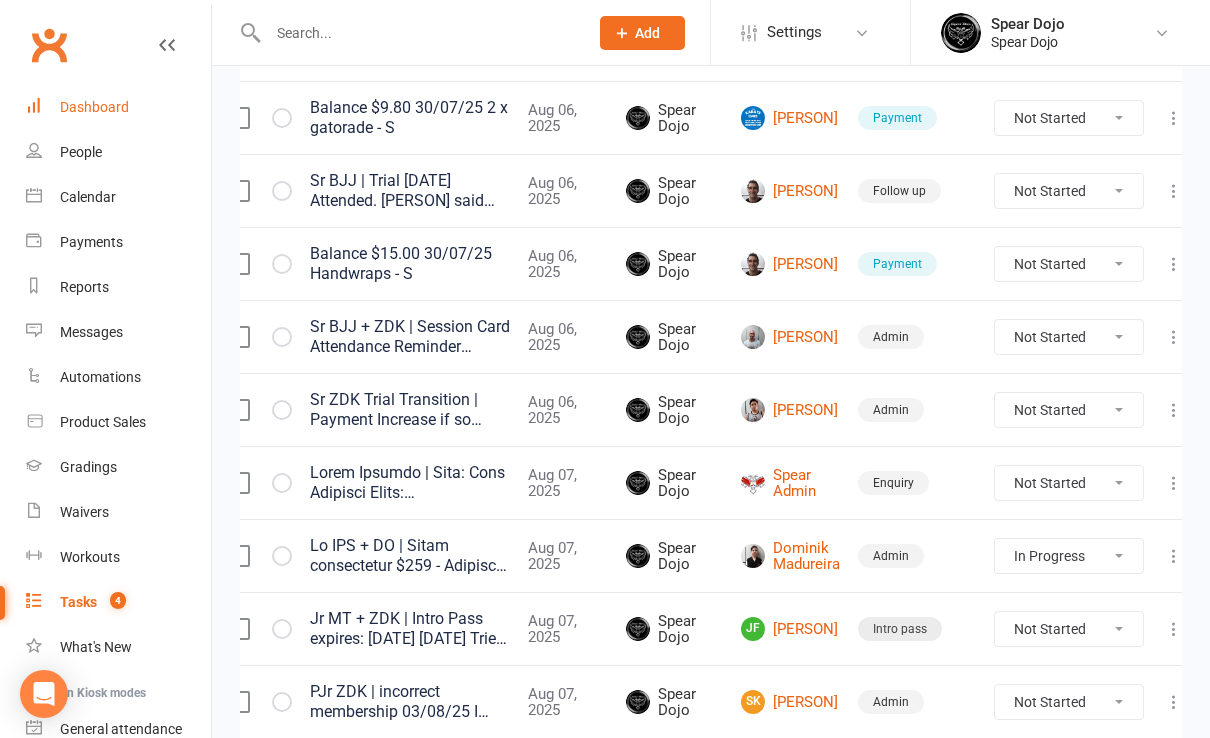 click on "Dashboard" at bounding box center [94, 107] 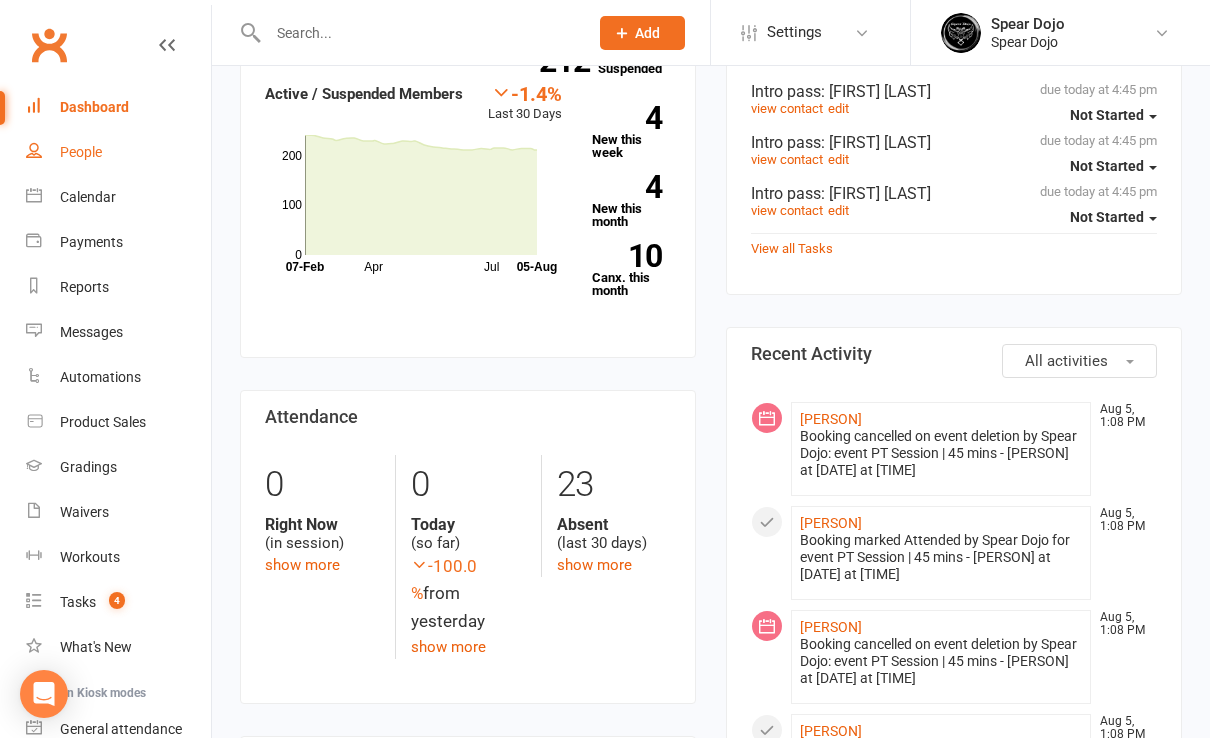 scroll, scrollTop: 400, scrollLeft: 0, axis: vertical 